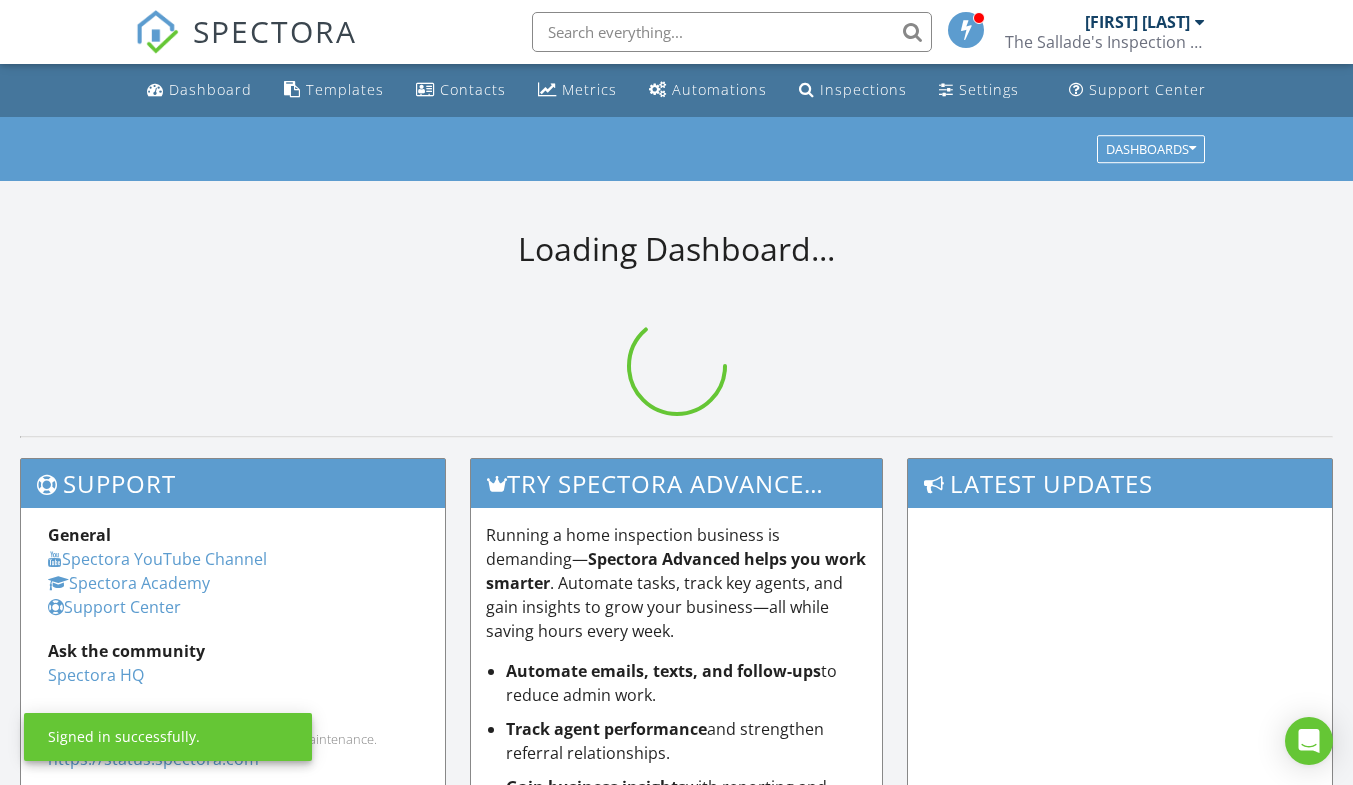 scroll, scrollTop: 0, scrollLeft: 0, axis: both 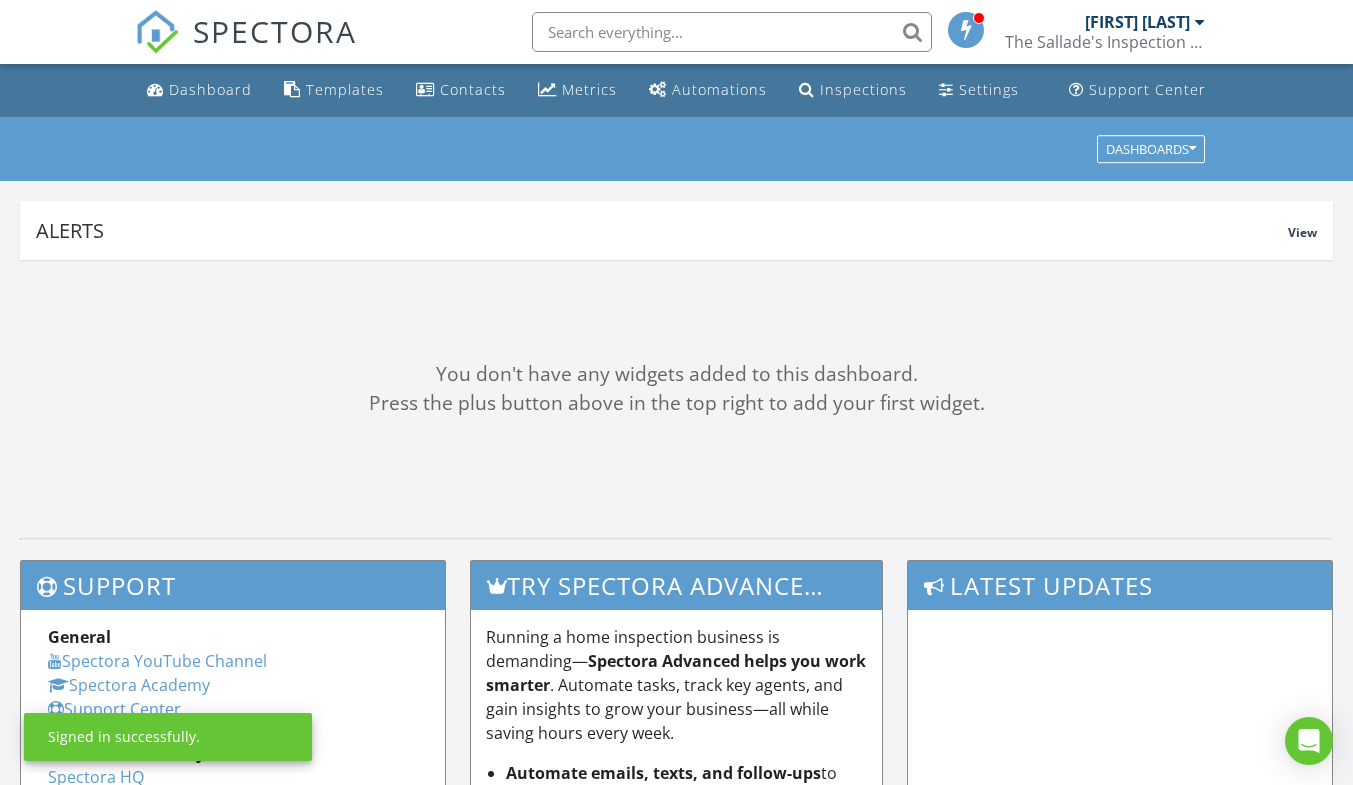 click on "Templates" at bounding box center (345, 89) 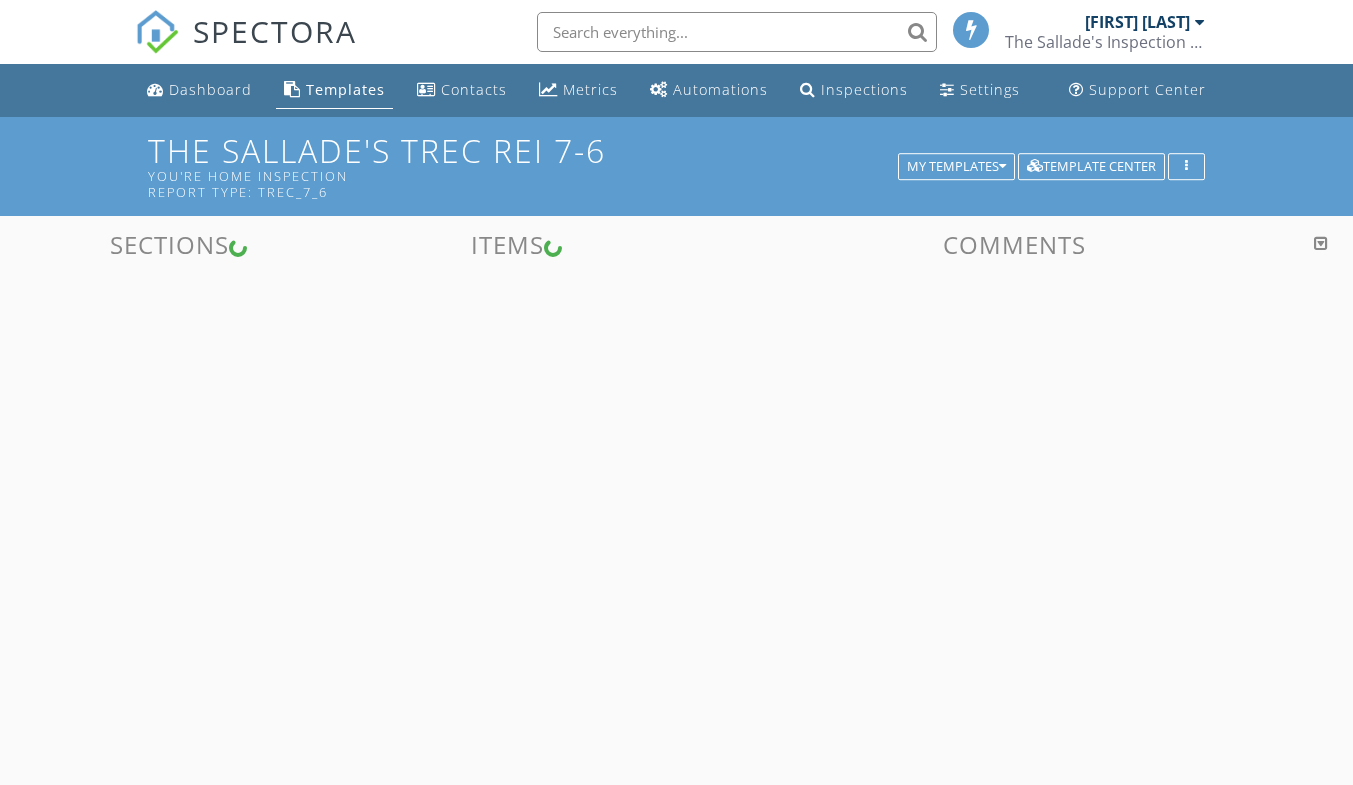 scroll, scrollTop: 0, scrollLeft: 0, axis: both 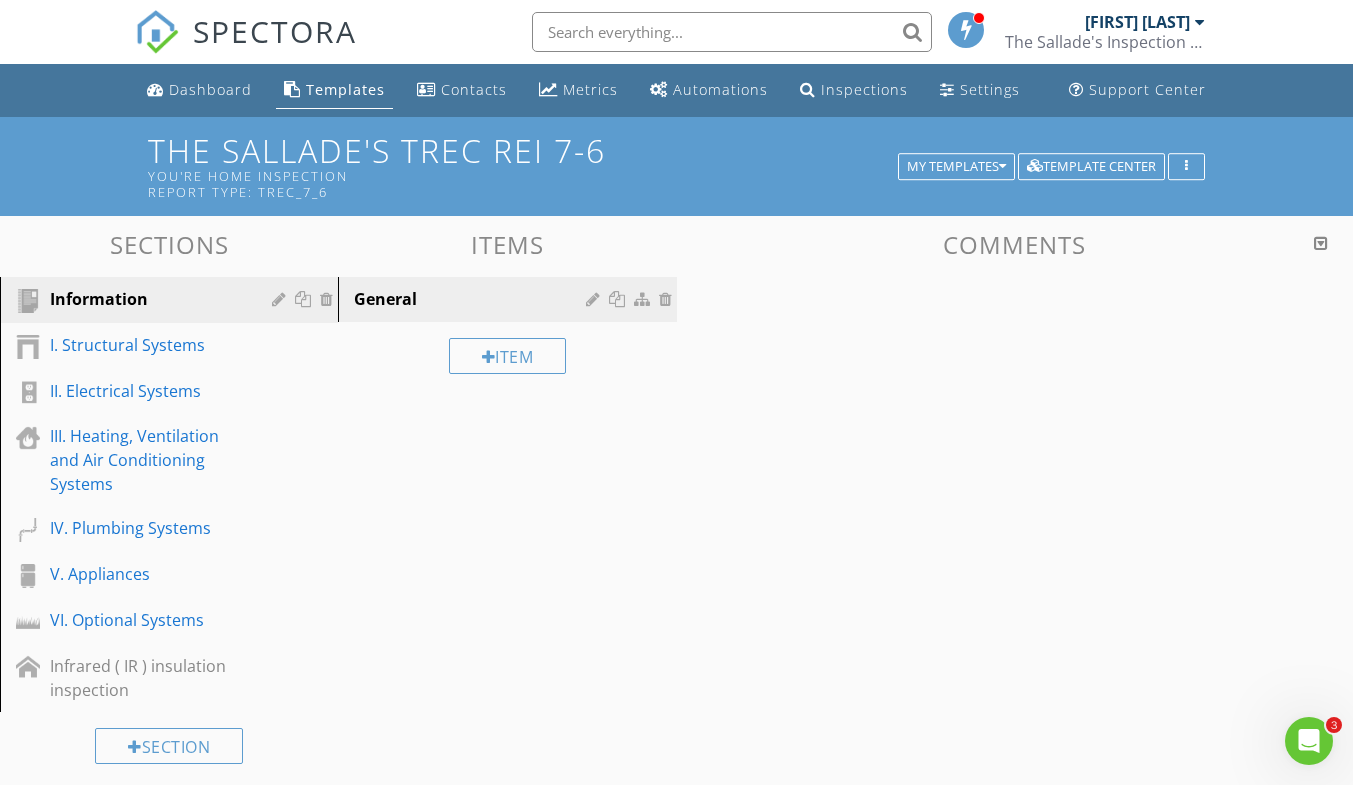 click on "Templates" at bounding box center (345, 89) 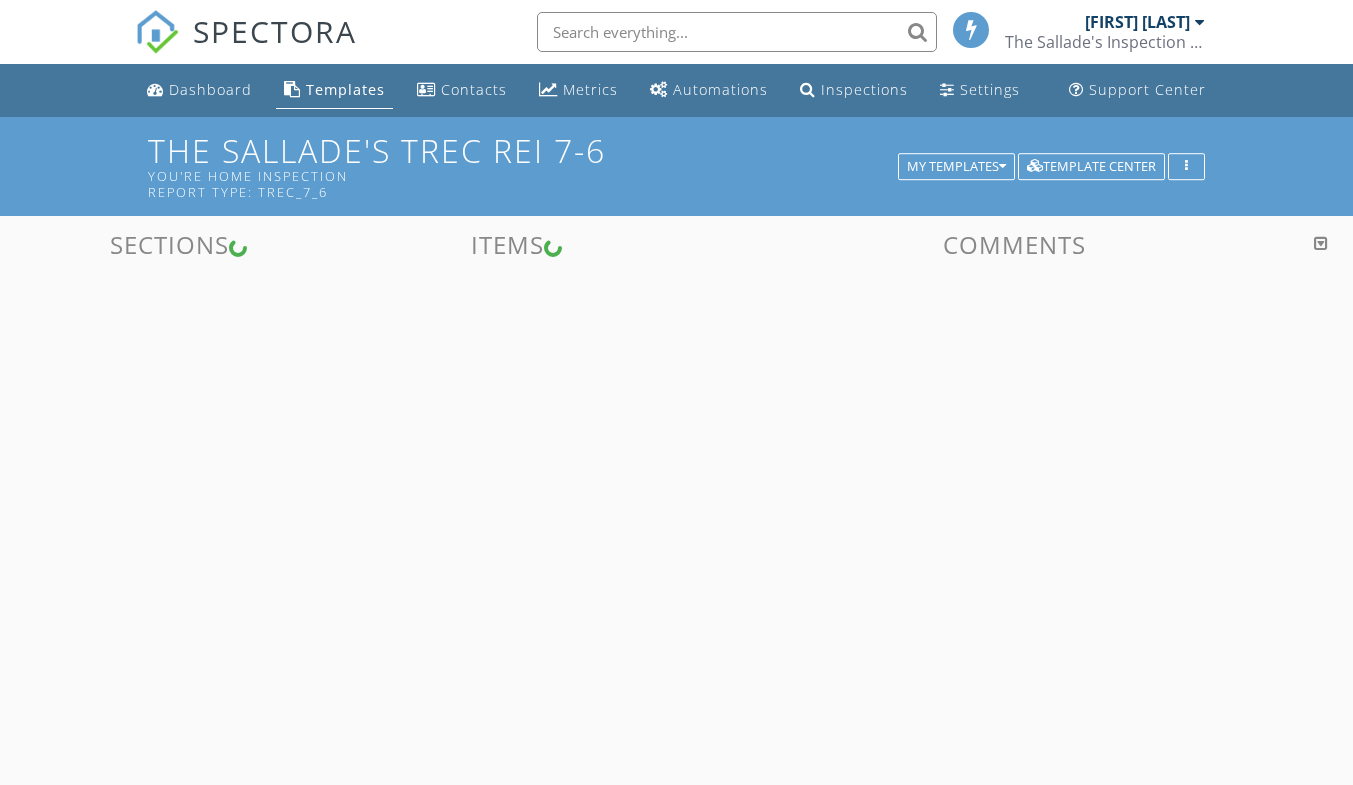 scroll, scrollTop: 0, scrollLeft: 0, axis: both 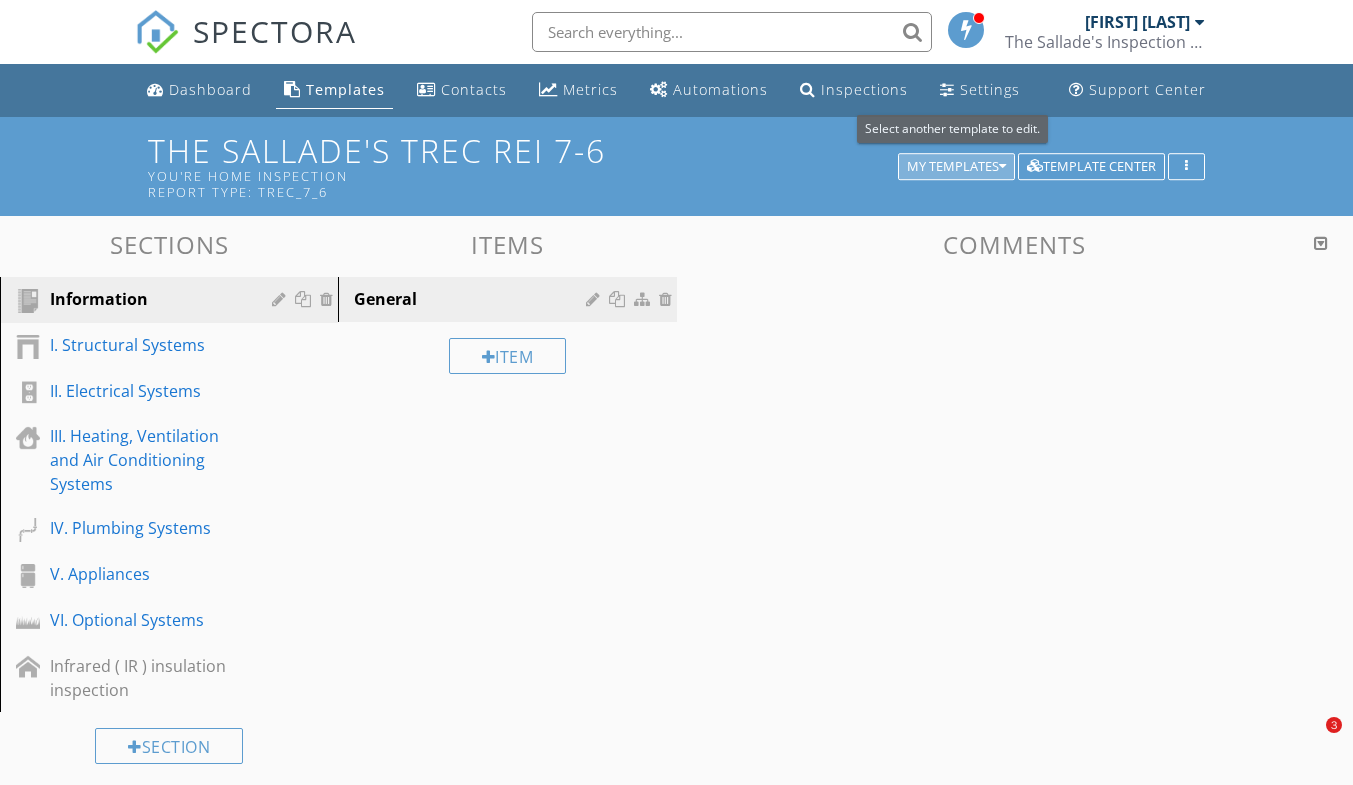 click on "My Templates" at bounding box center [956, 167] 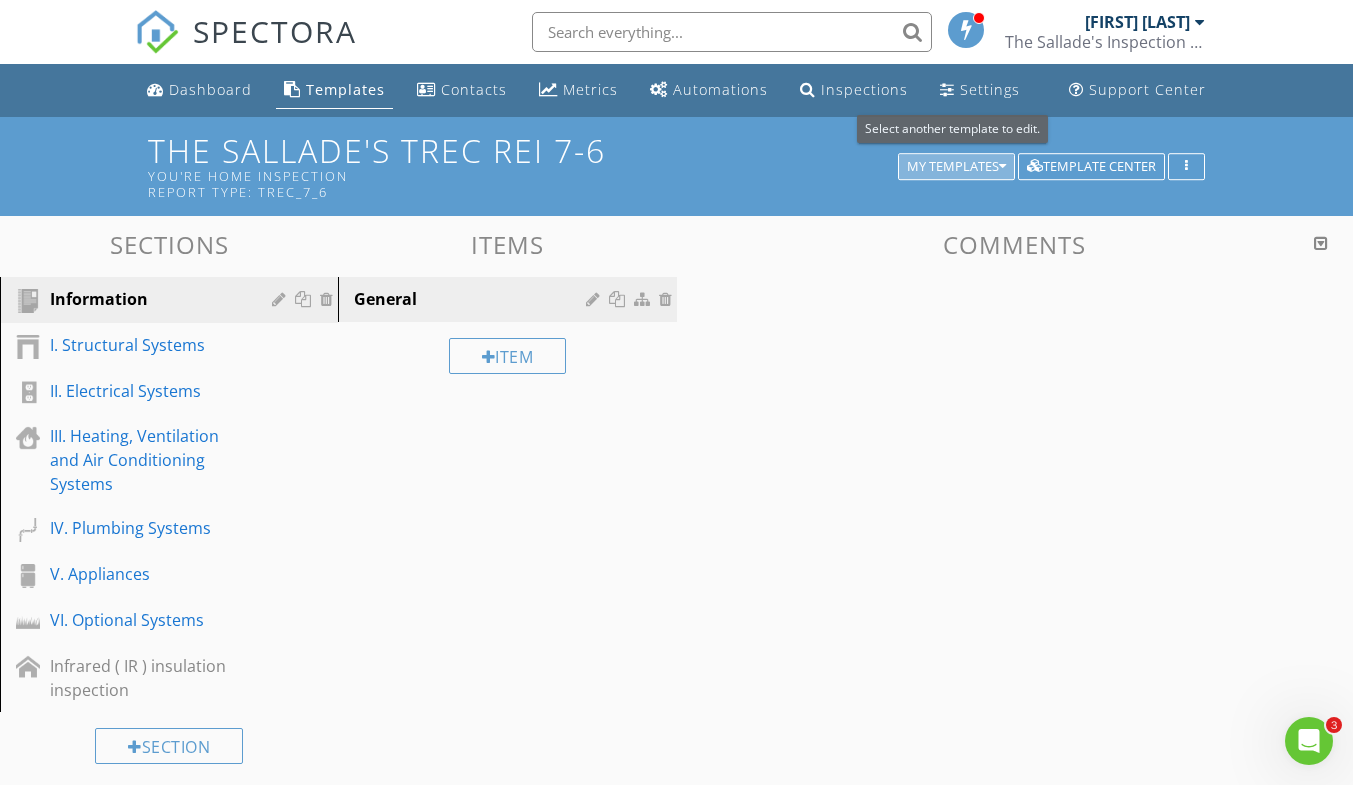 scroll, scrollTop: 0, scrollLeft: 0, axis: both 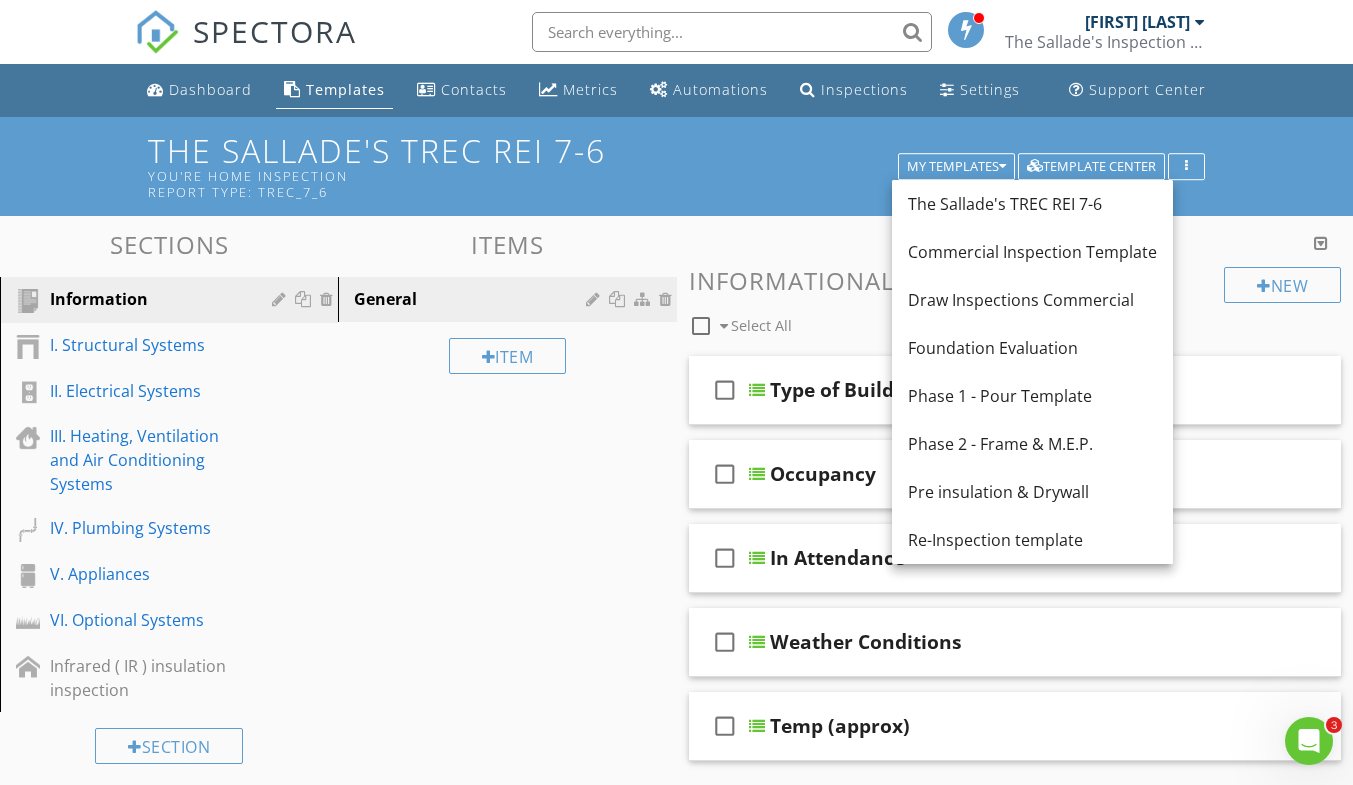 click on "Foundation Evaluation" at bounding box center [1032, 348] 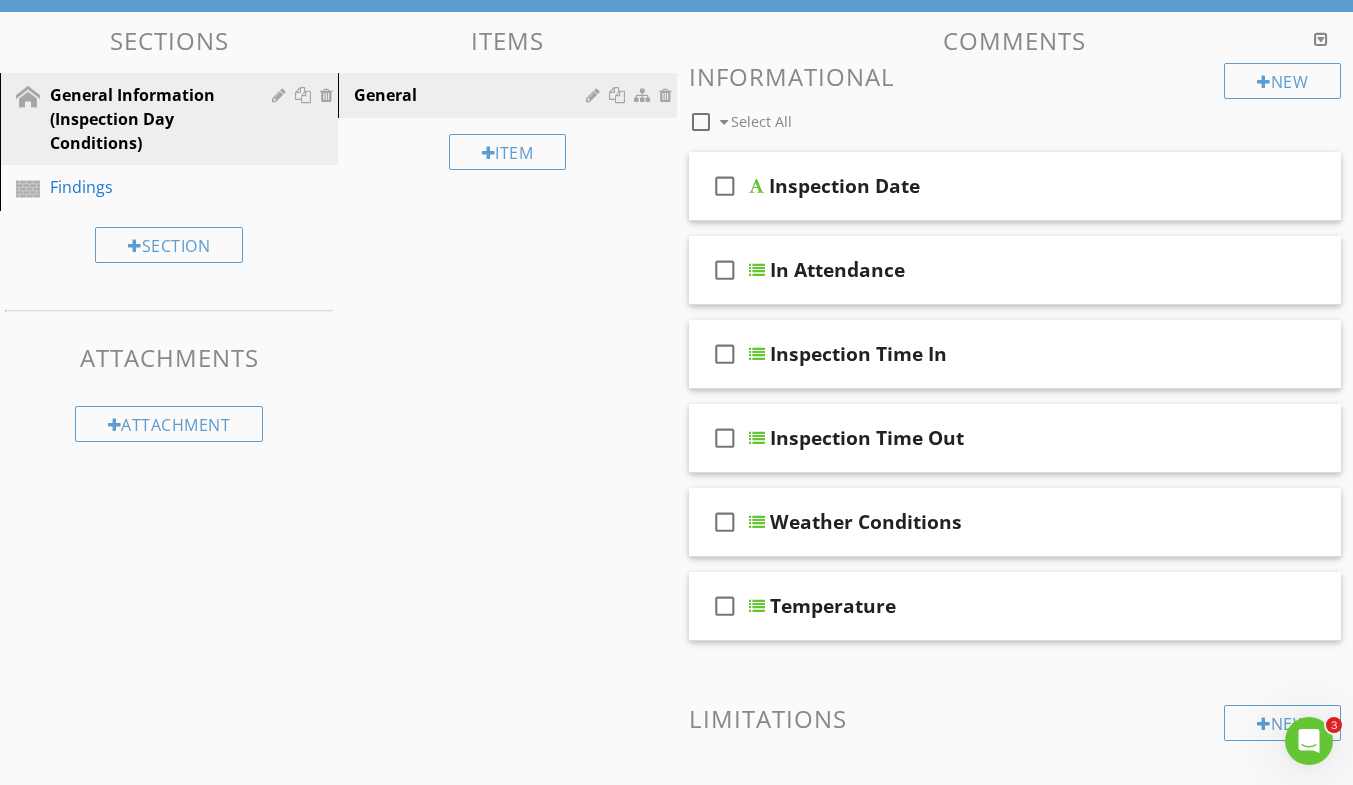 scroll, scrollTop: 0, scrollLeft: 0, axis: both 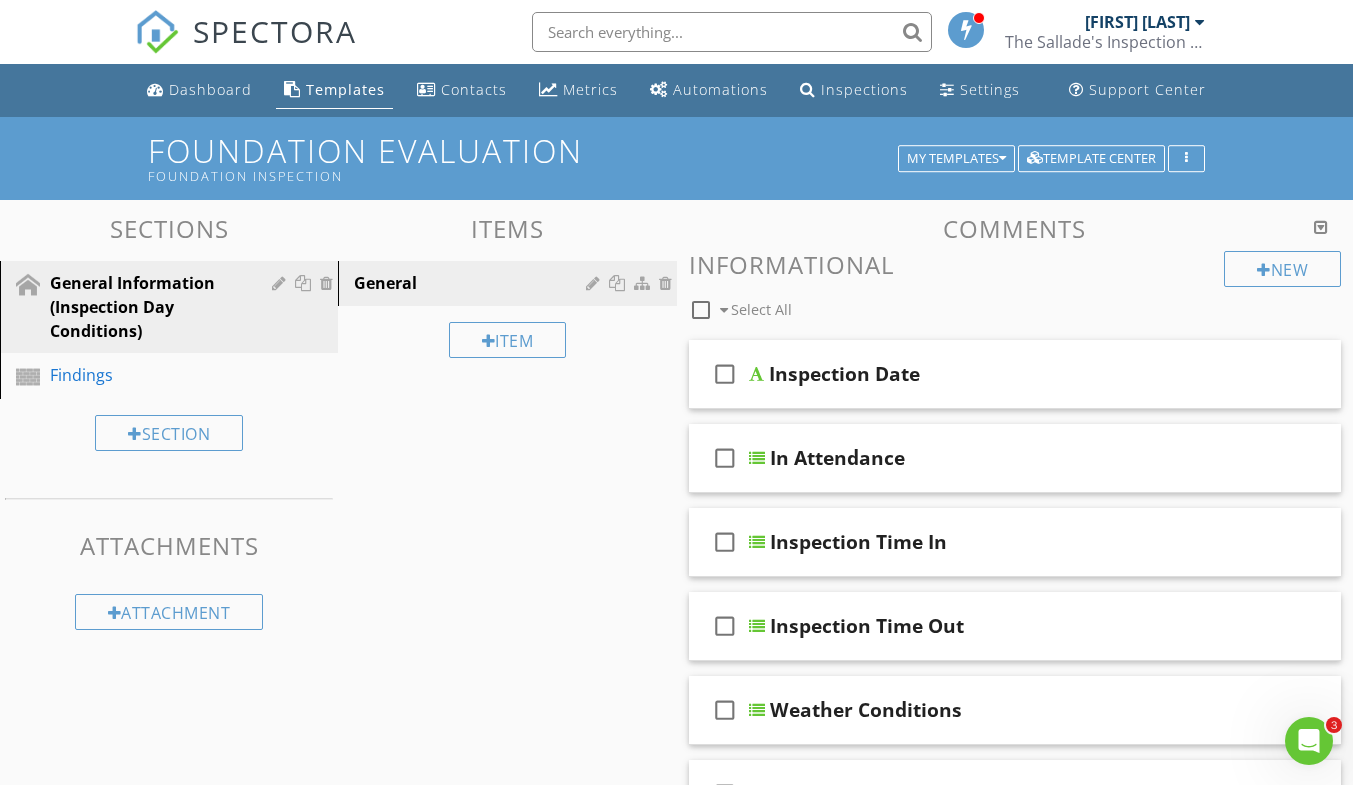 click on "Findings" at bounding box center (146, 375) 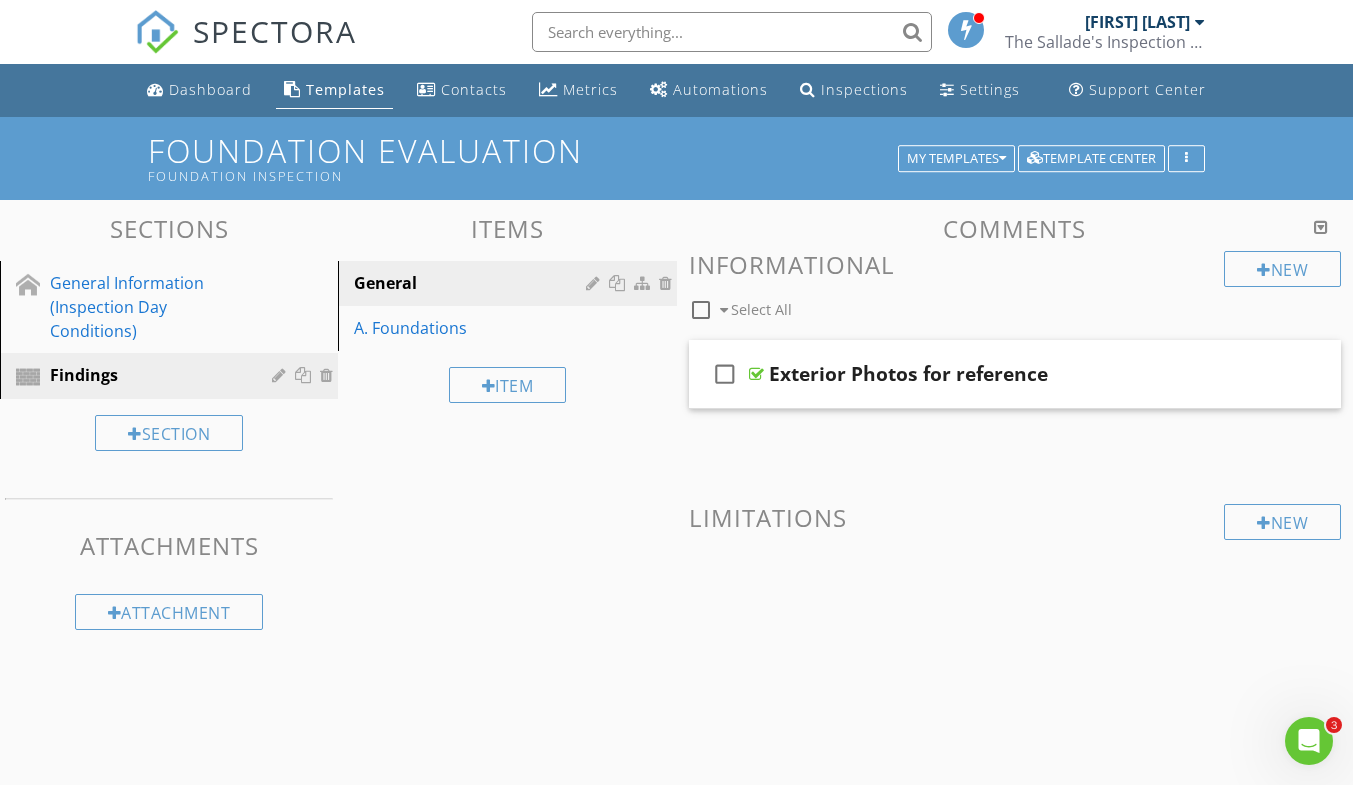 click on "A. Foundations" at bounding box center (472, 328) 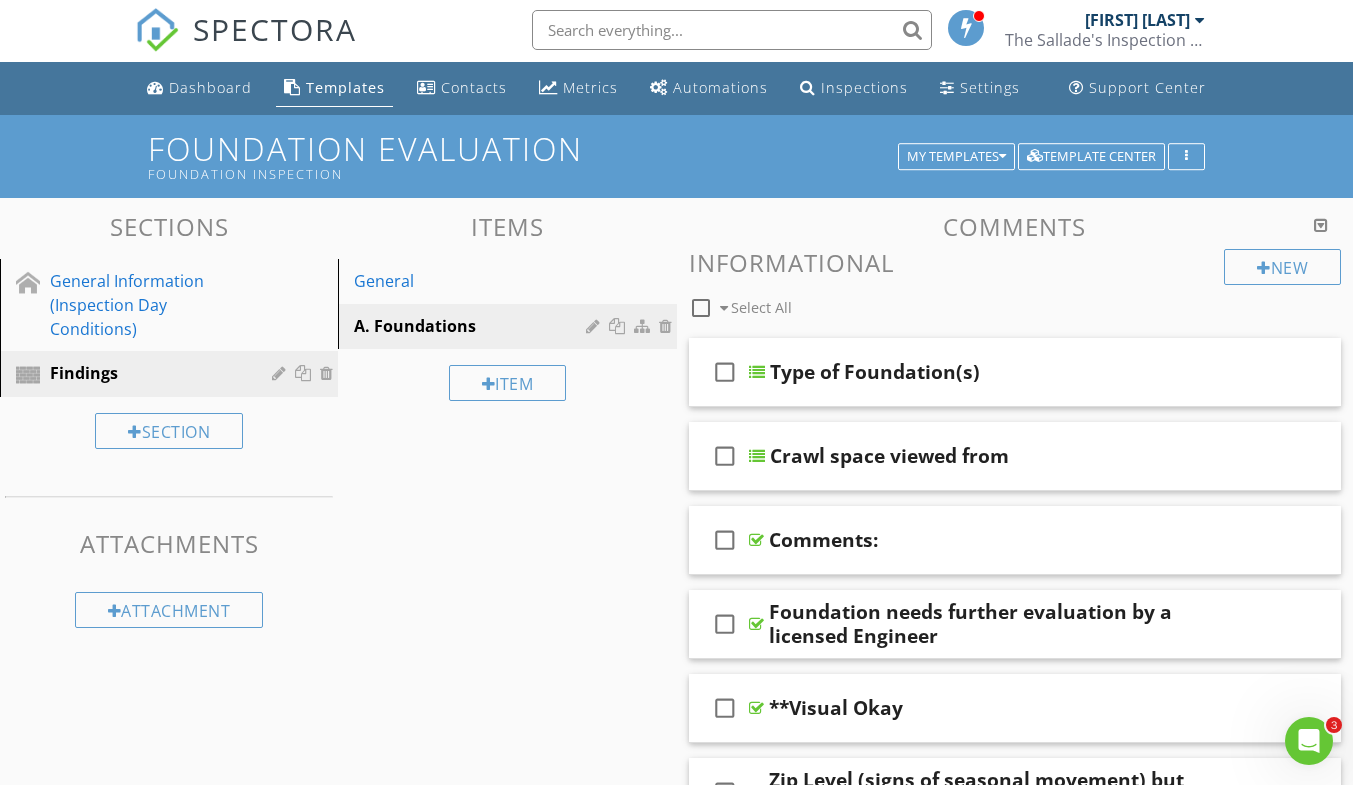 scroll, scrollTop: 100, scrollLeft: 0, axis: vertical 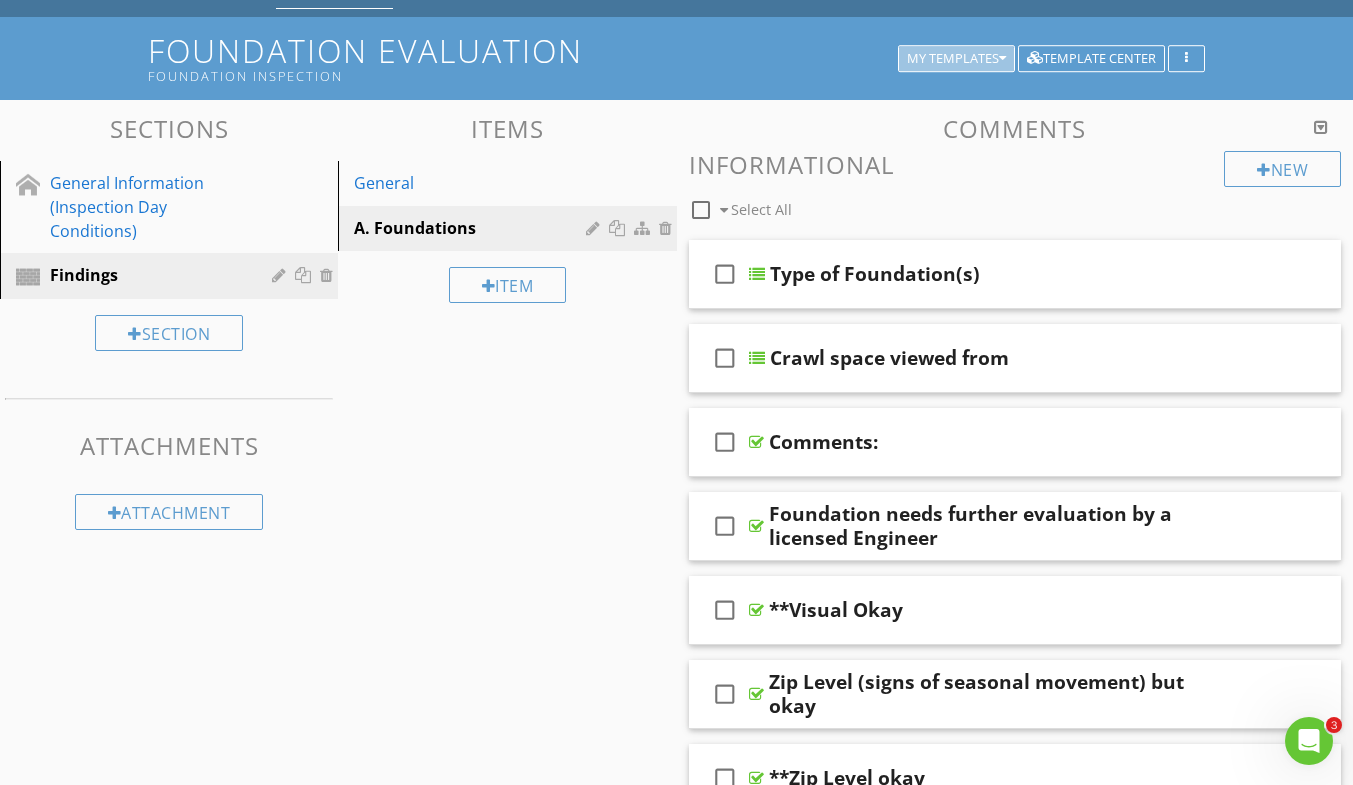click on "My Templates" at bounding box center (956, 59) 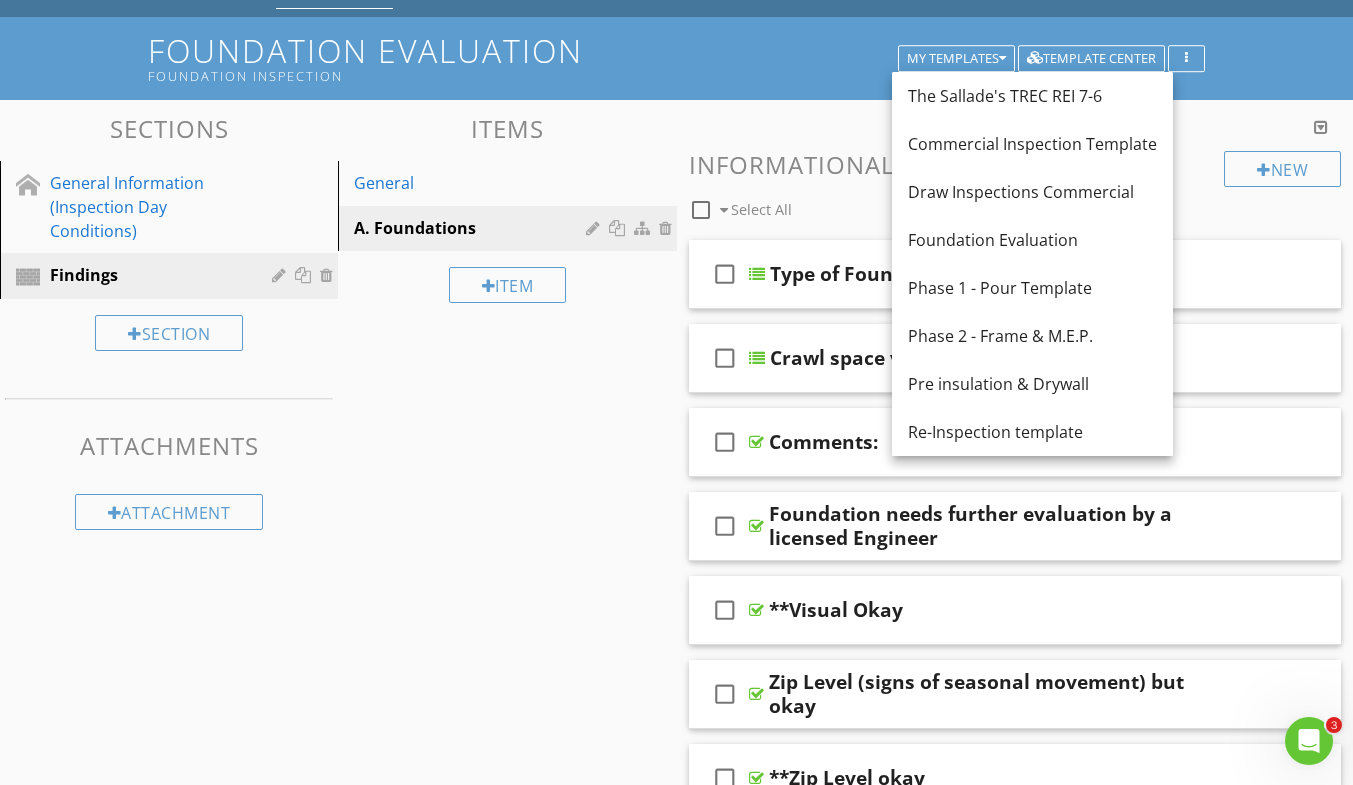 click on "Phase 1 - Pour Template" at bounding box center (1032, 288) 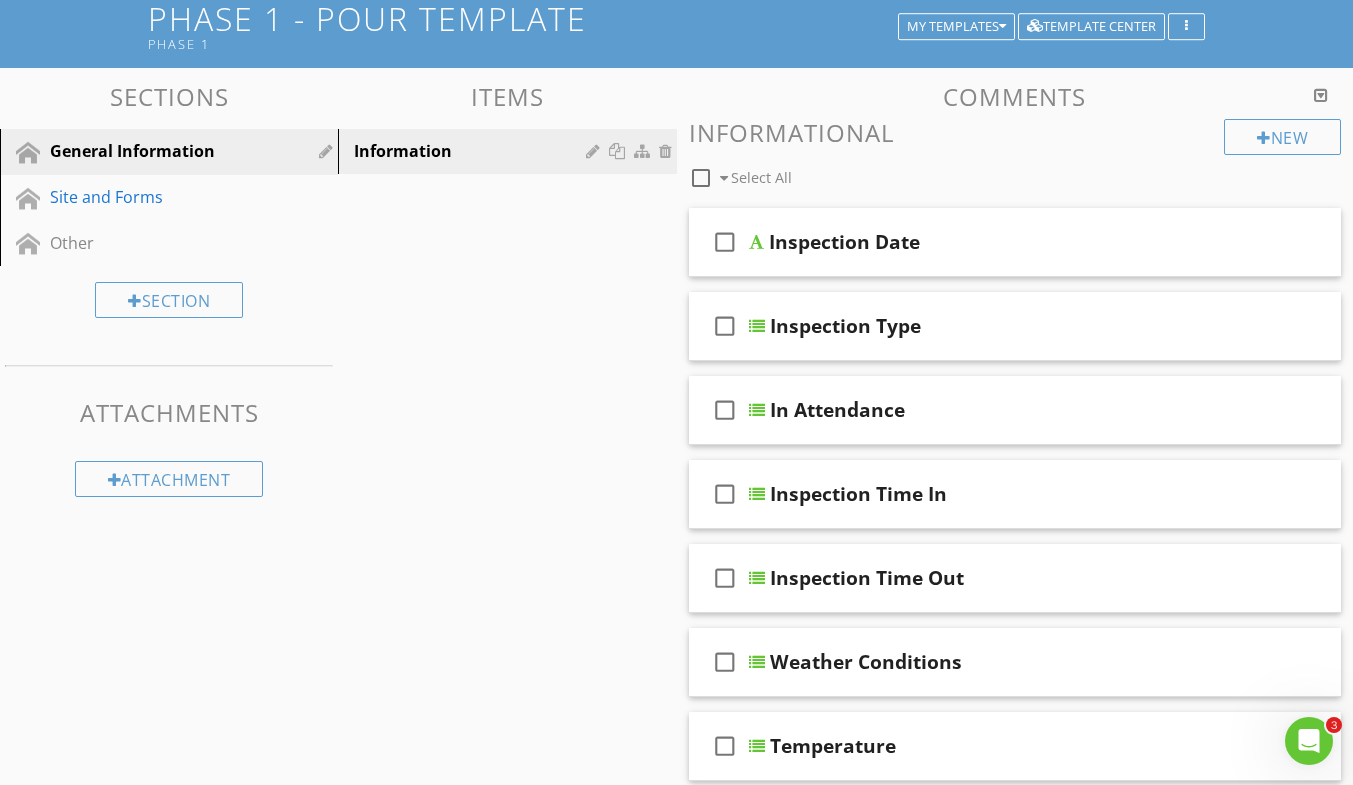 scroll, scrollTop: 200, scrollLeft: 0, axis: vertical 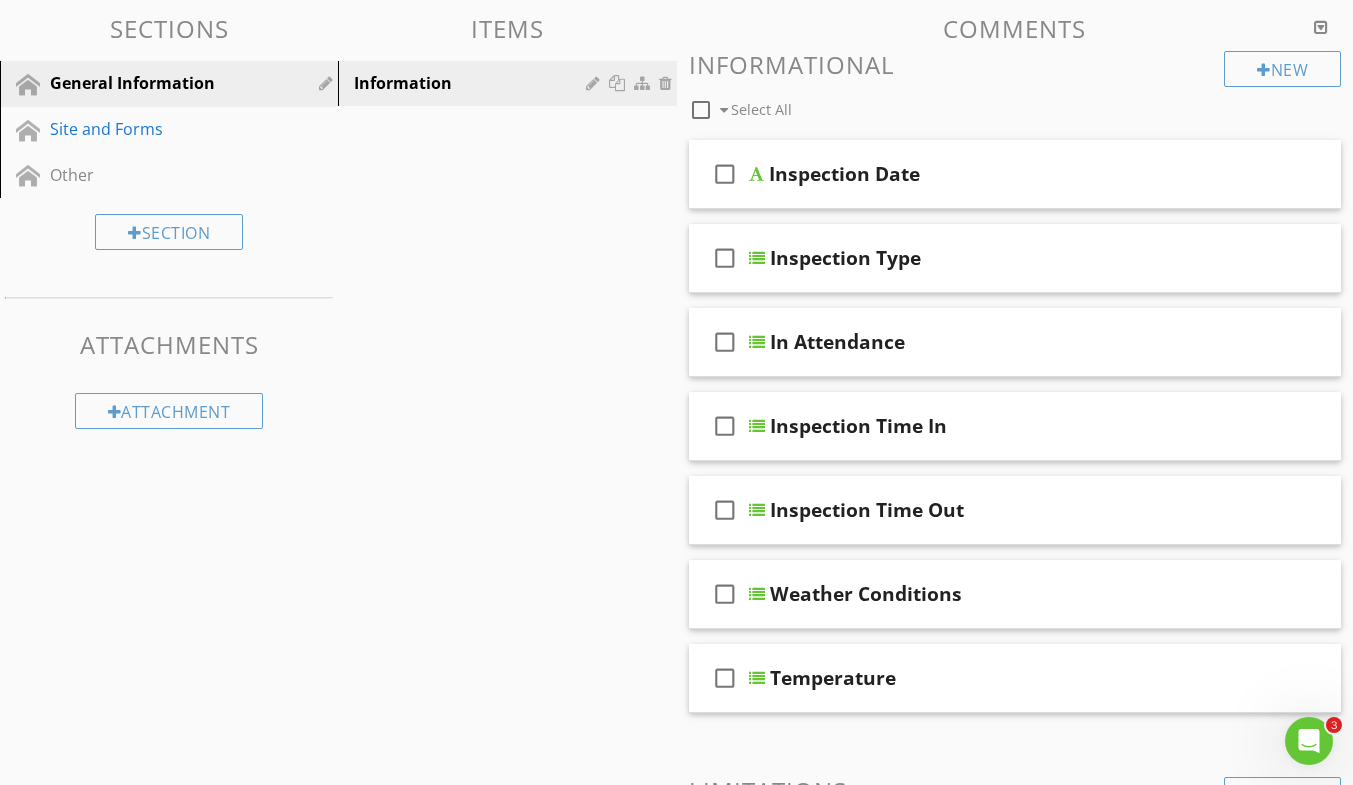 click on "Inspection Type" at bounding box center [845, 258] 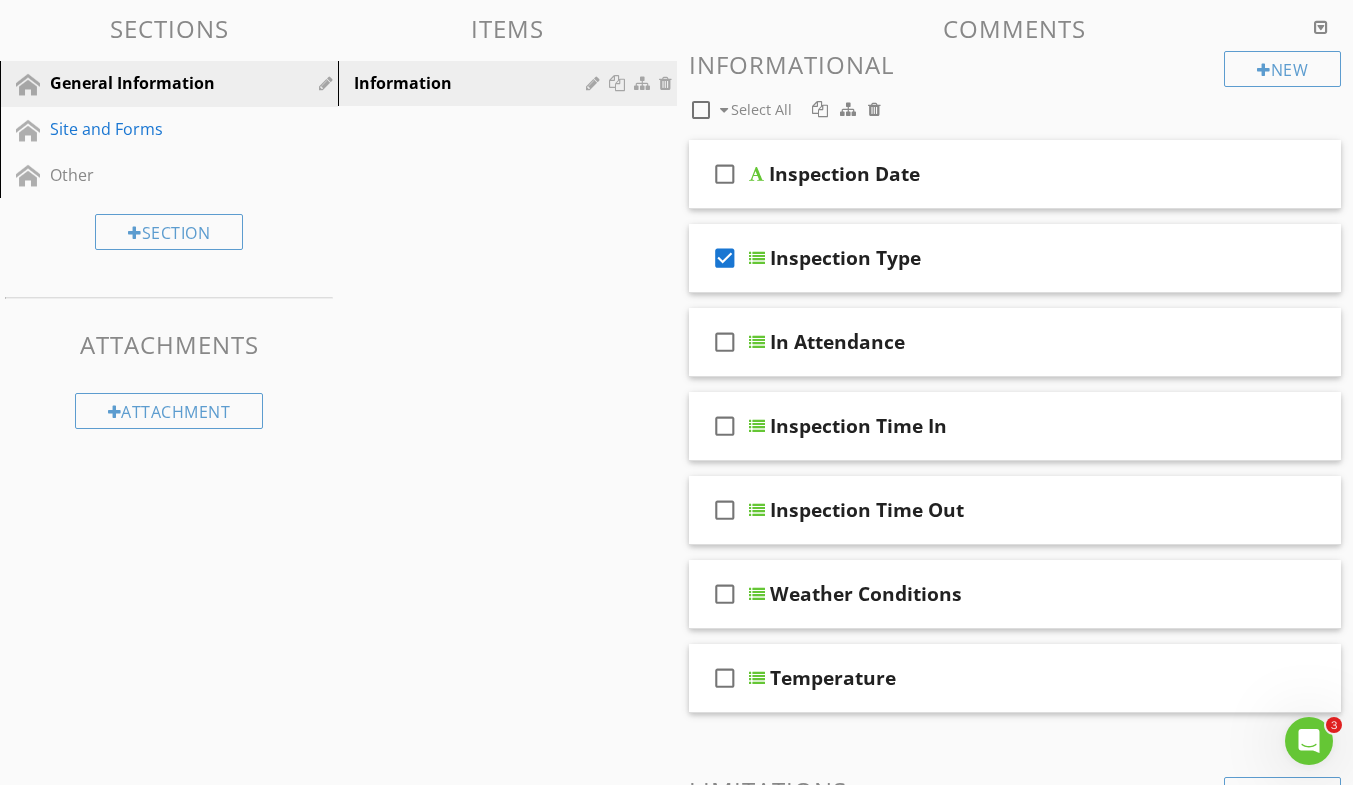 click on "check_box" at bounding box center (725, 258) 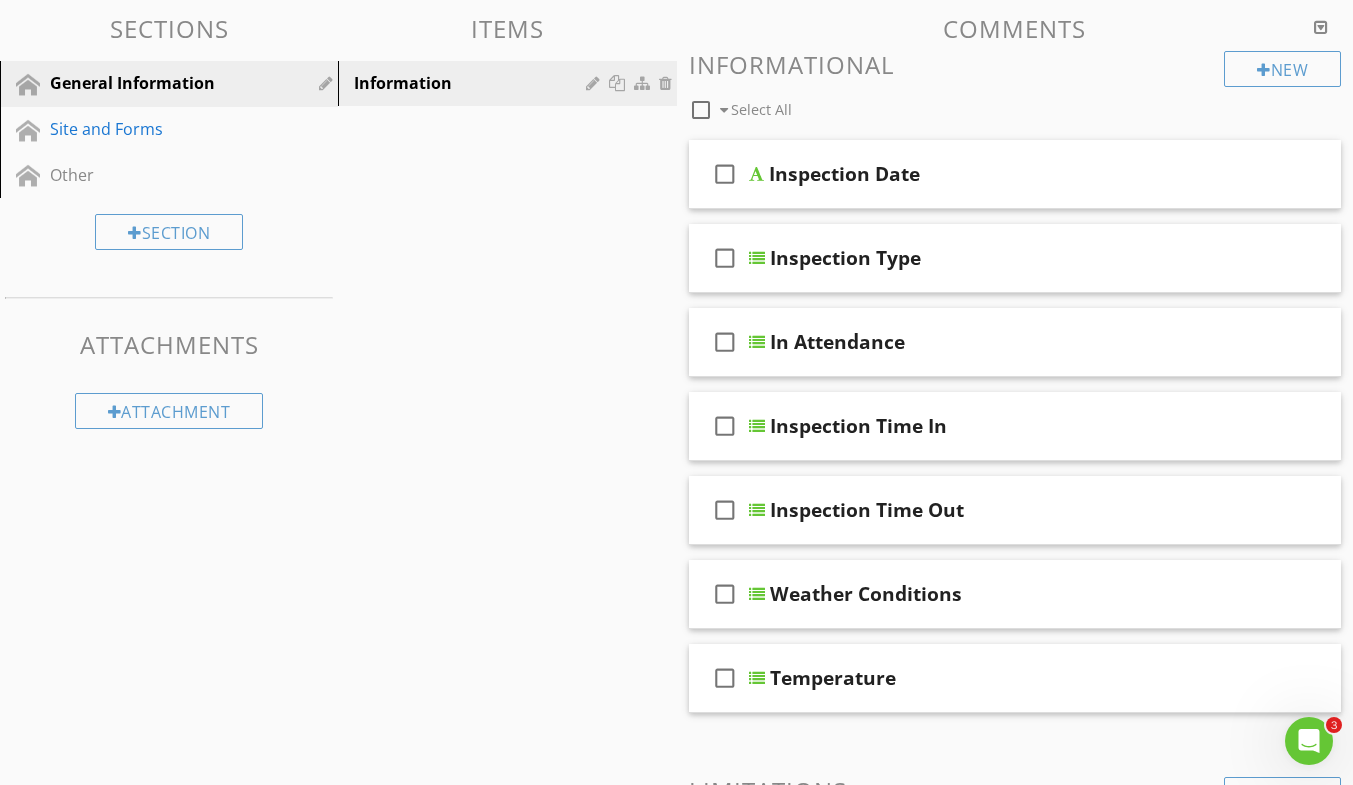 click on "check_box_outline_blank
Inspection Type" at bounding box center (1015, 258) 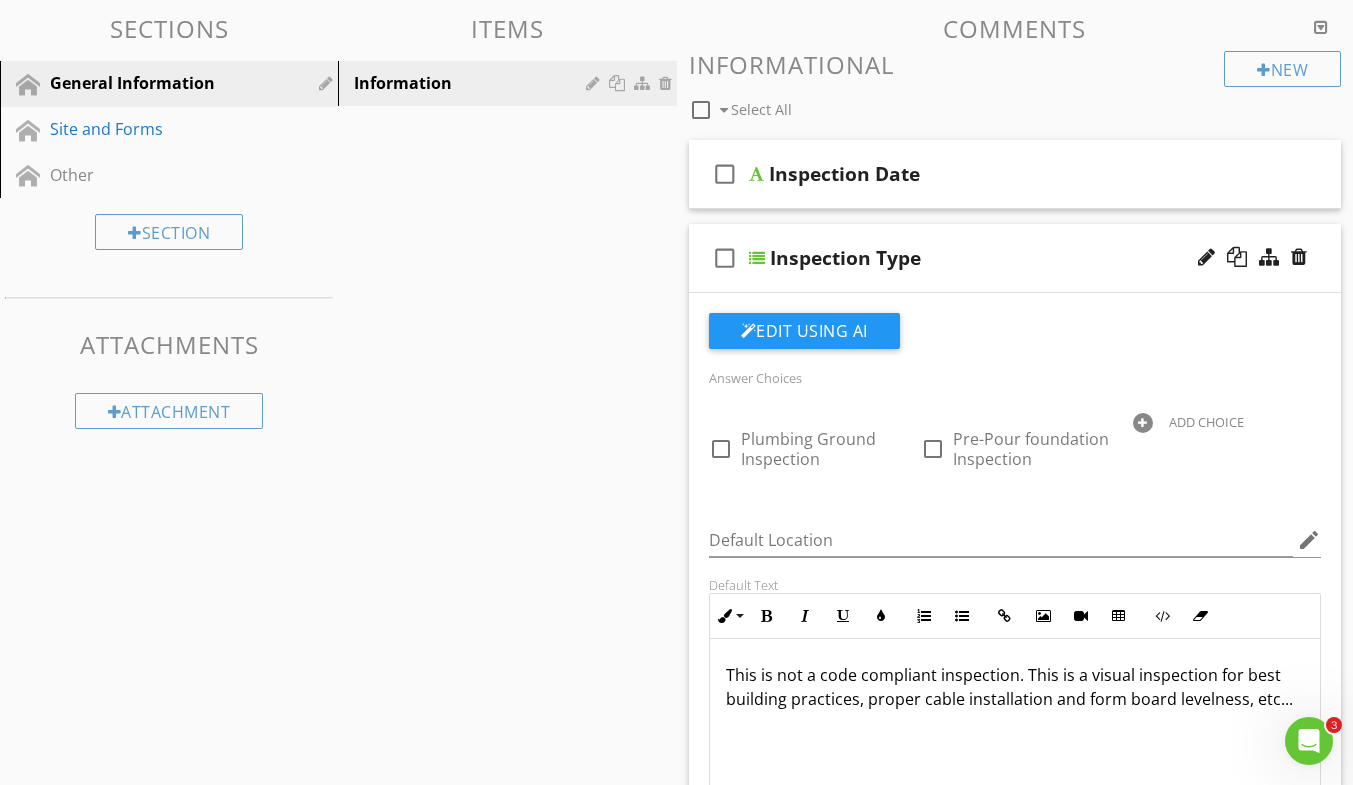 click on "check_box_outline_blank
Inspection Type" at bounding box center [1015, 258] 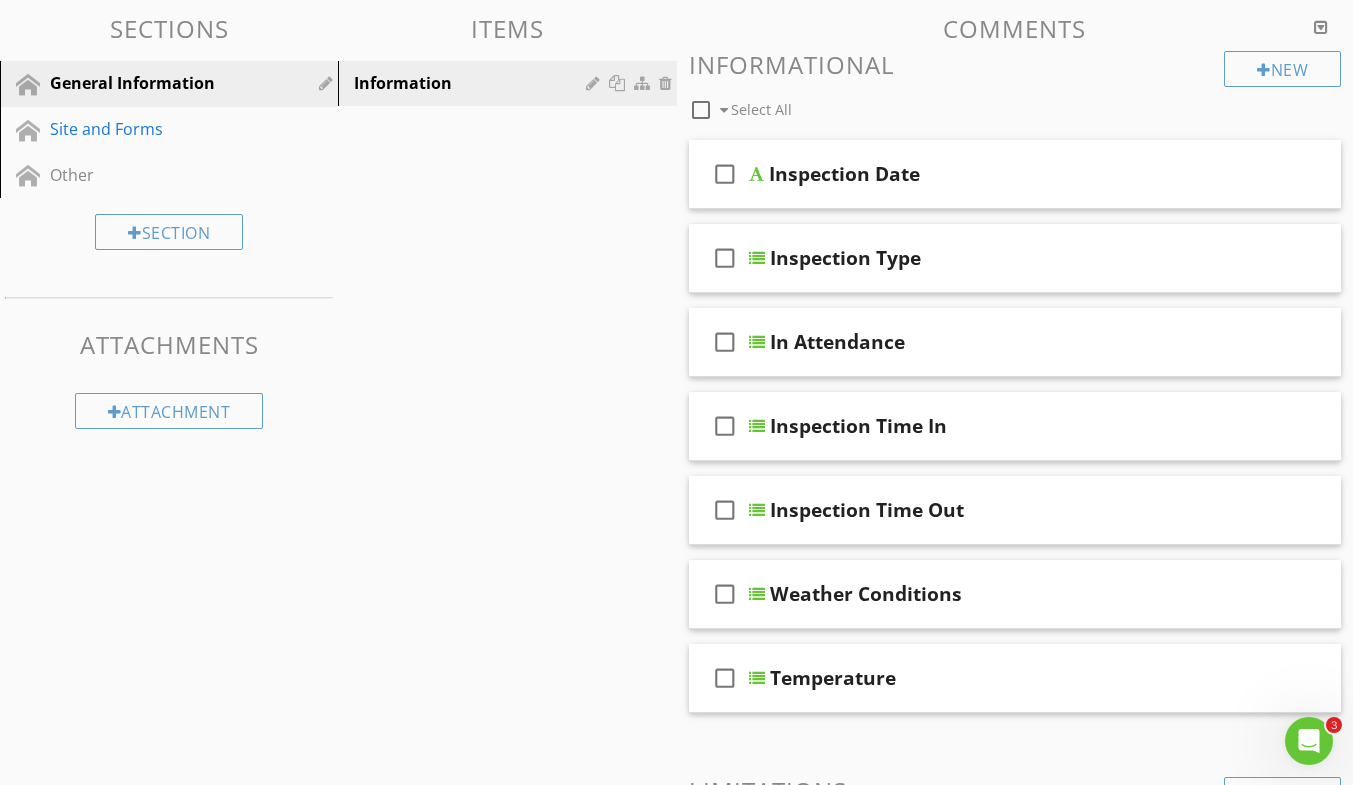 click on "check_box_outline_blank
Inspection Type" at bounding box center (1015, 258) 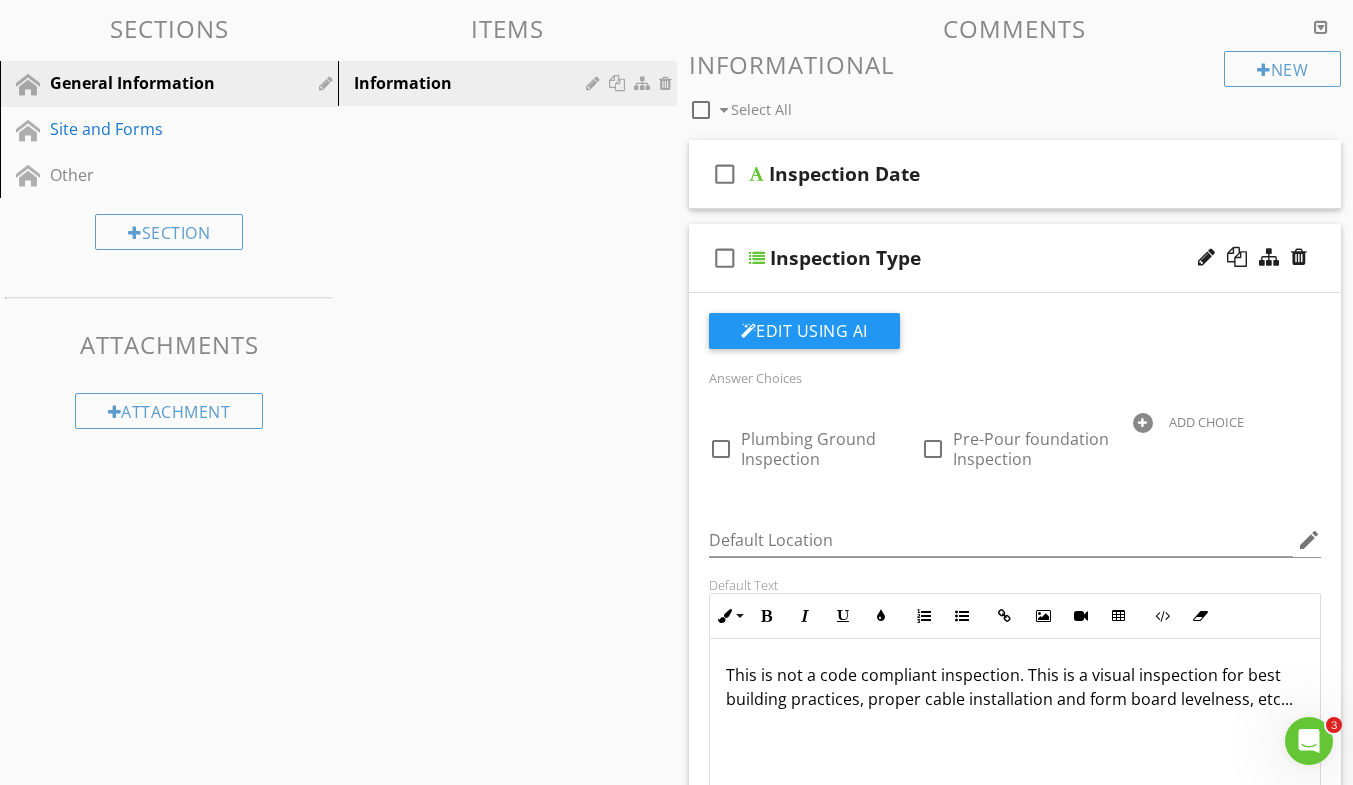 click on "check_box_outline_blank
Inspection Type" at bounding box center [1015, 258] 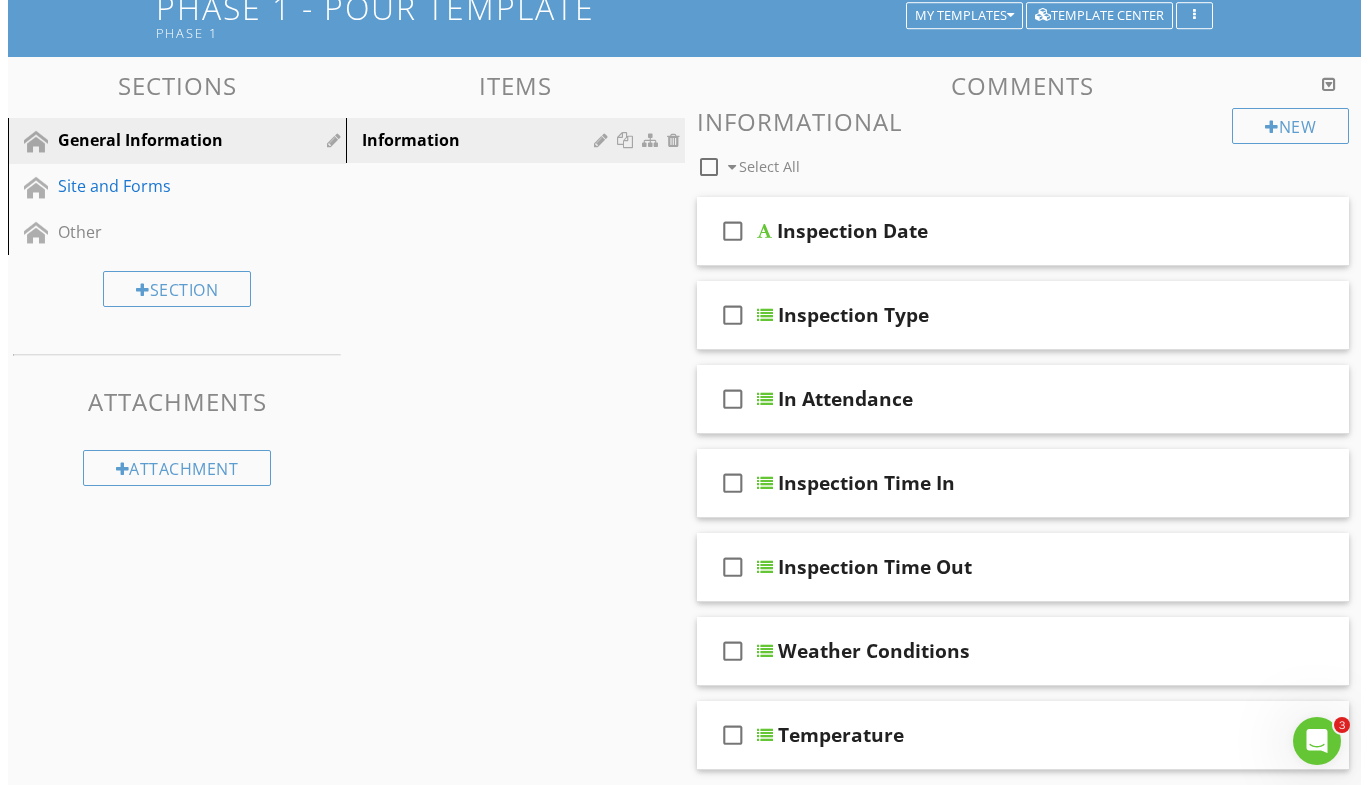 scroll, scrollTop: 0, scrollLeft: 0, axis: both 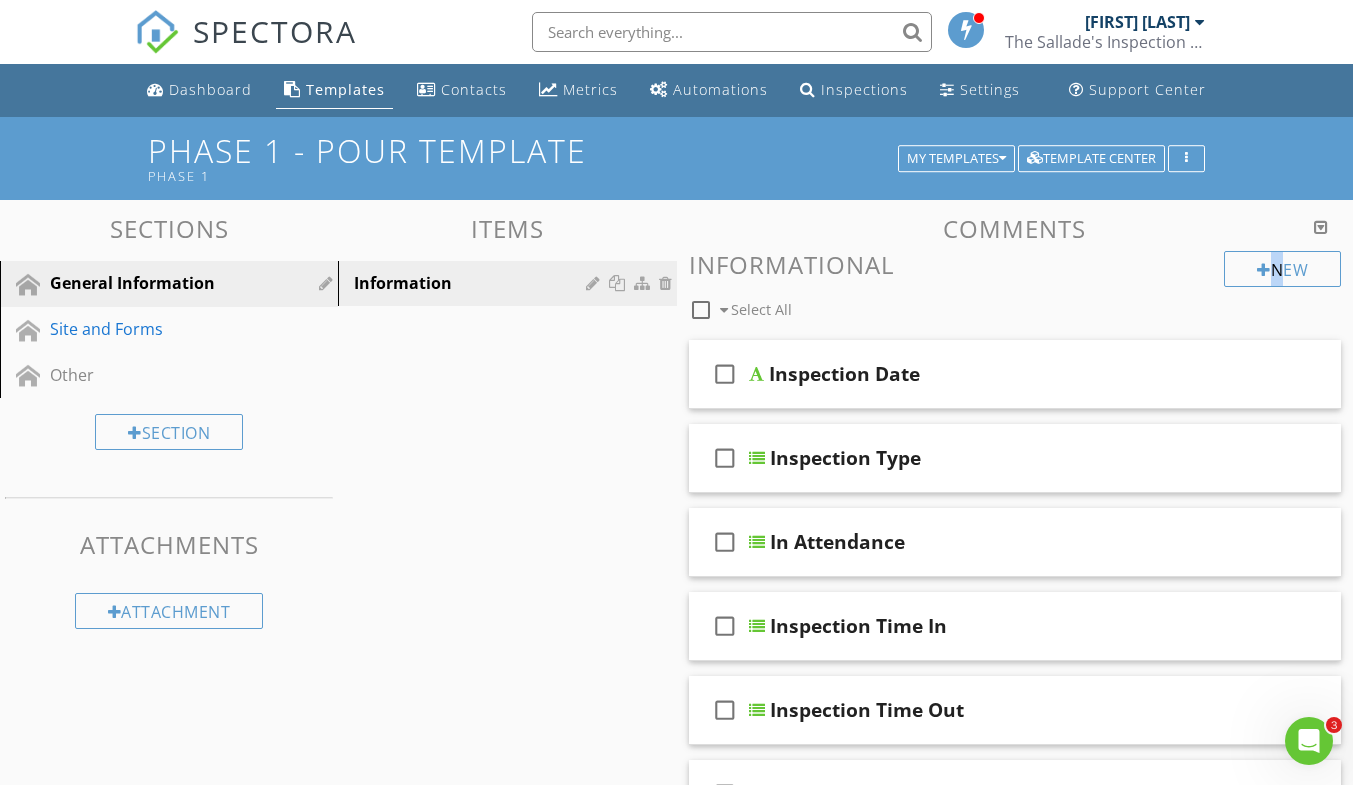 click on "New" at bounding box center [1282, 269] 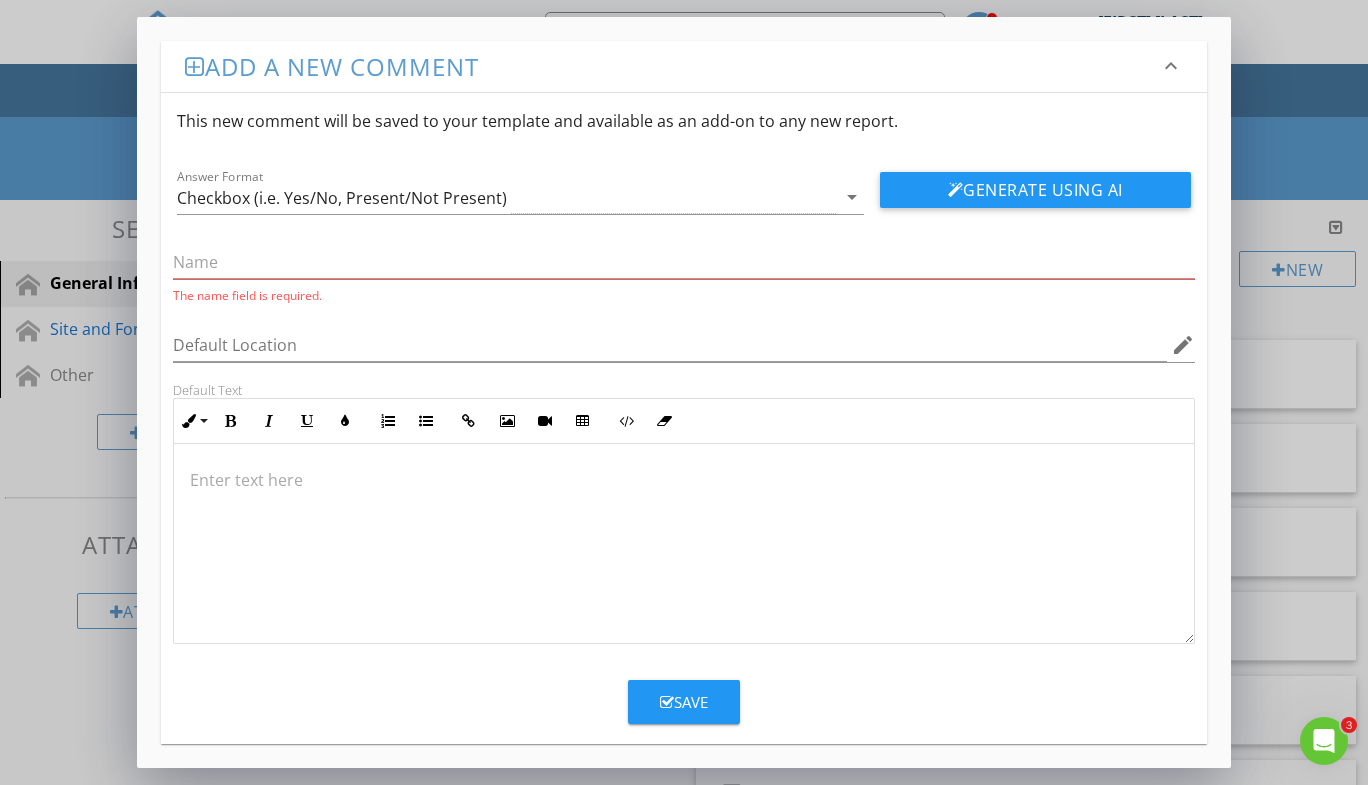 click at bounding box center [684, 544] 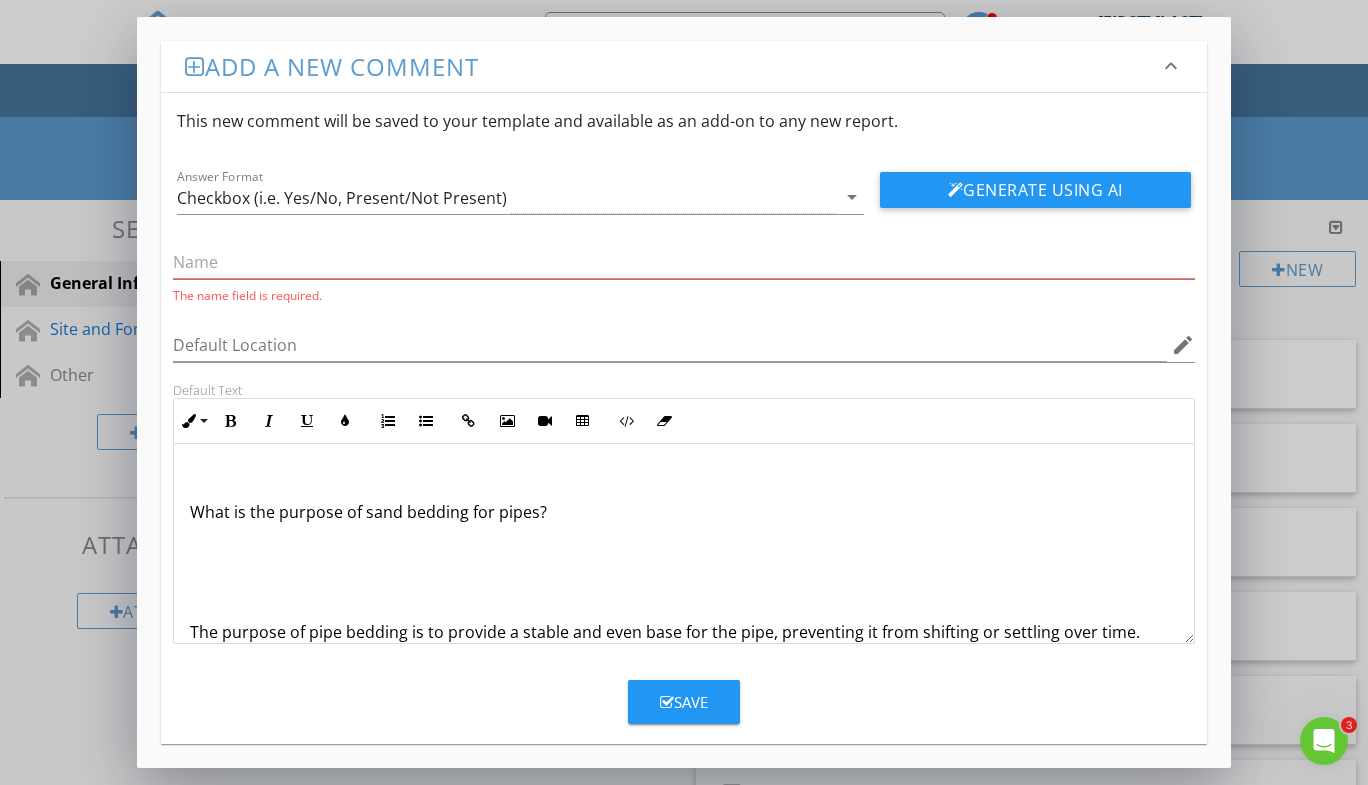 scroll, scrollTop: 54, scrollLeft: 0, axis: vertical 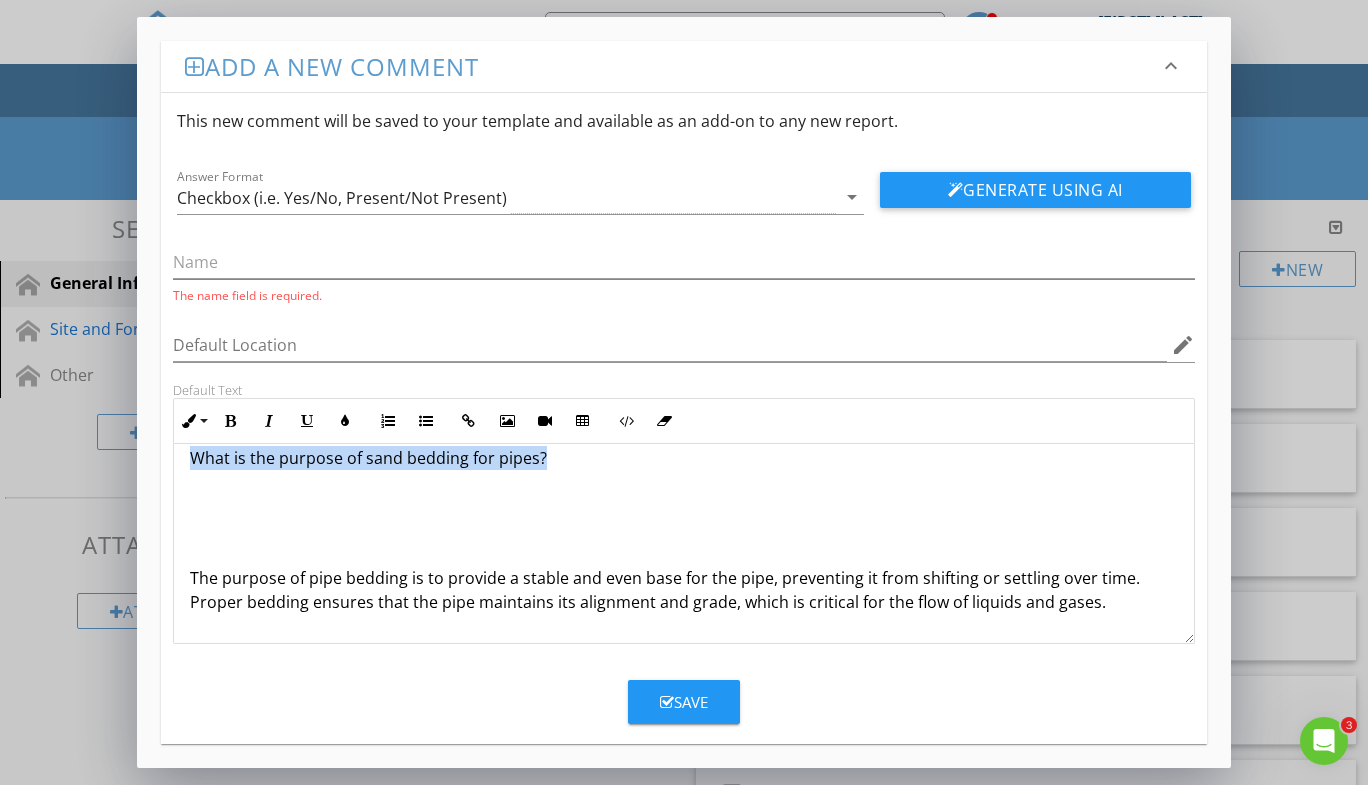 drag, startPoint x: 555, startPoint y: 459, endPoint x: 162, endPoint y: 467, distance: 393.08142 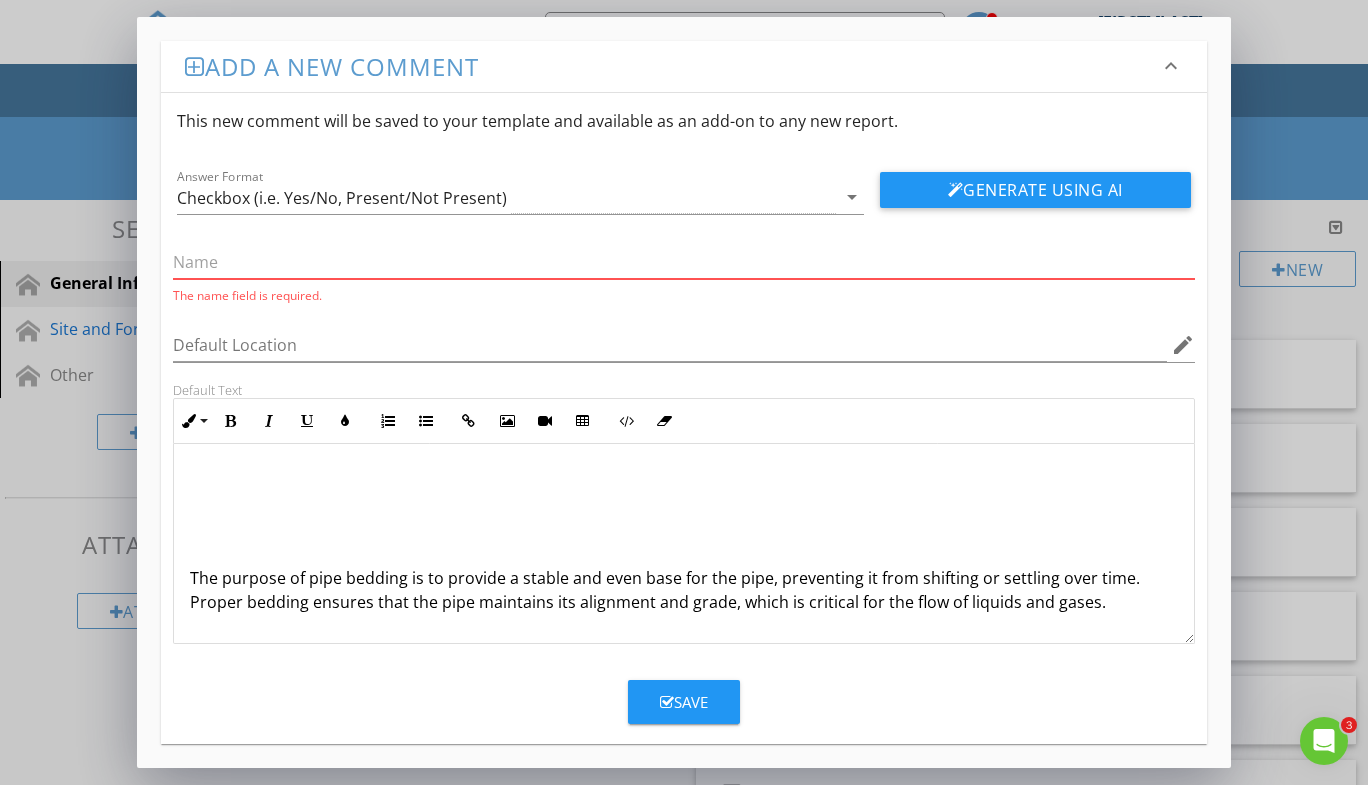 click at bounding box center (684, 262) 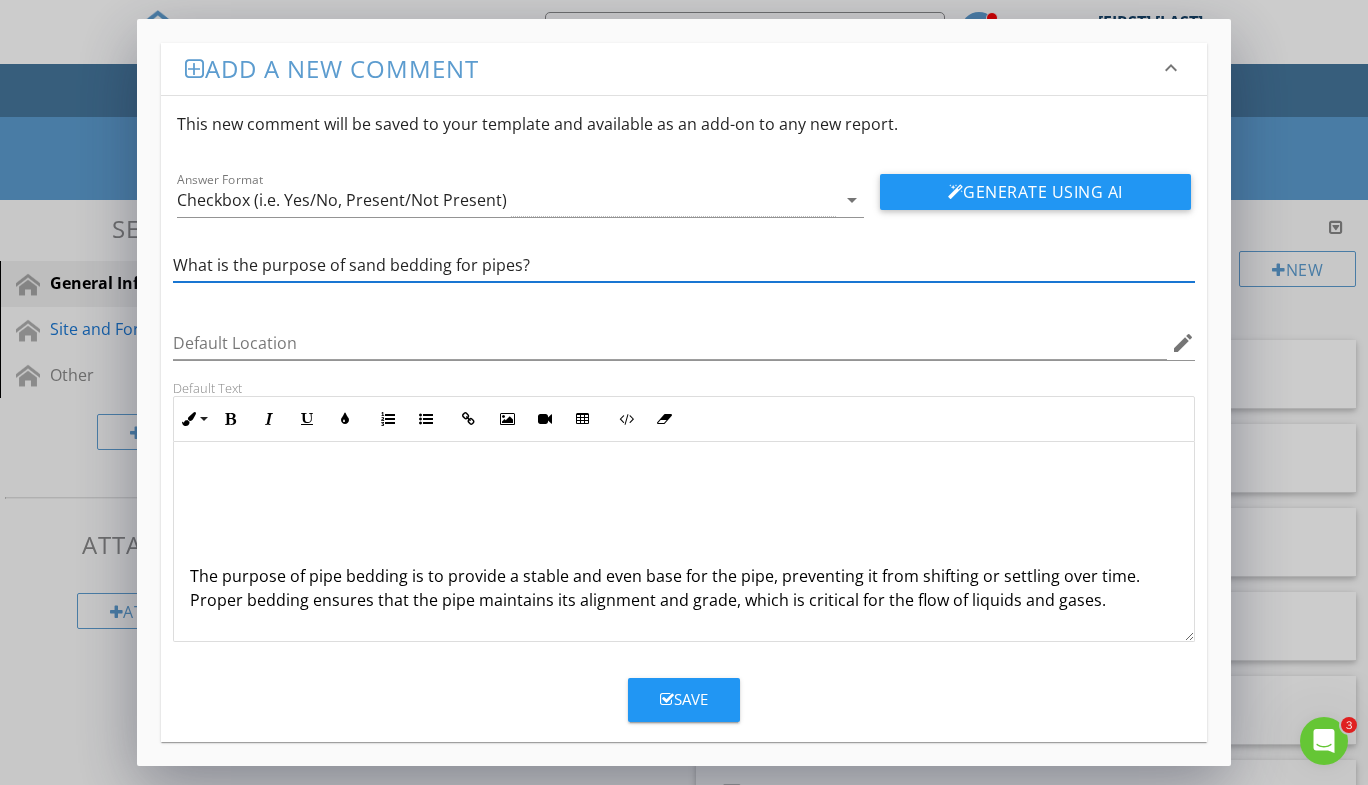 type on "What is the purpose of sand bedding for pipes?" 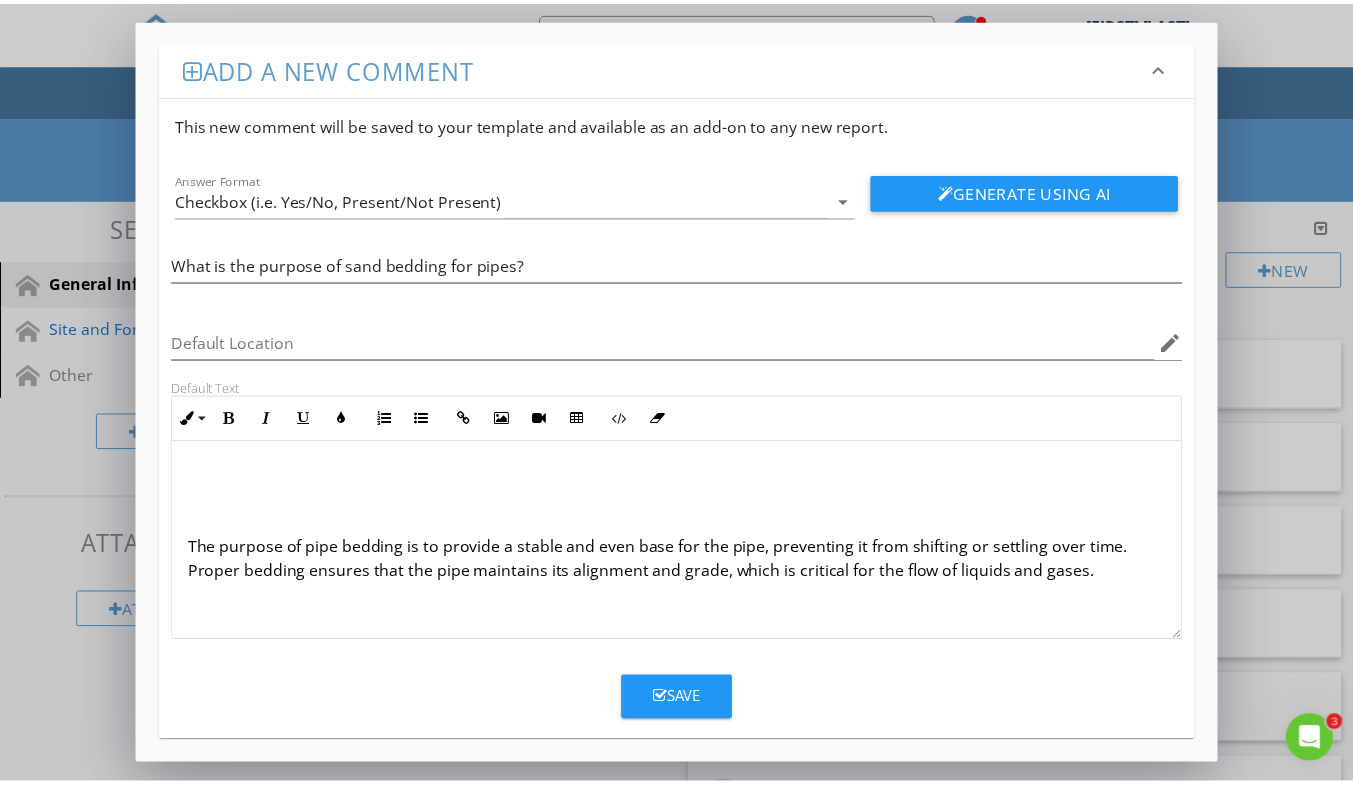 scroll, scrollTop: 1, scrollLeft: 0, axis: vertical 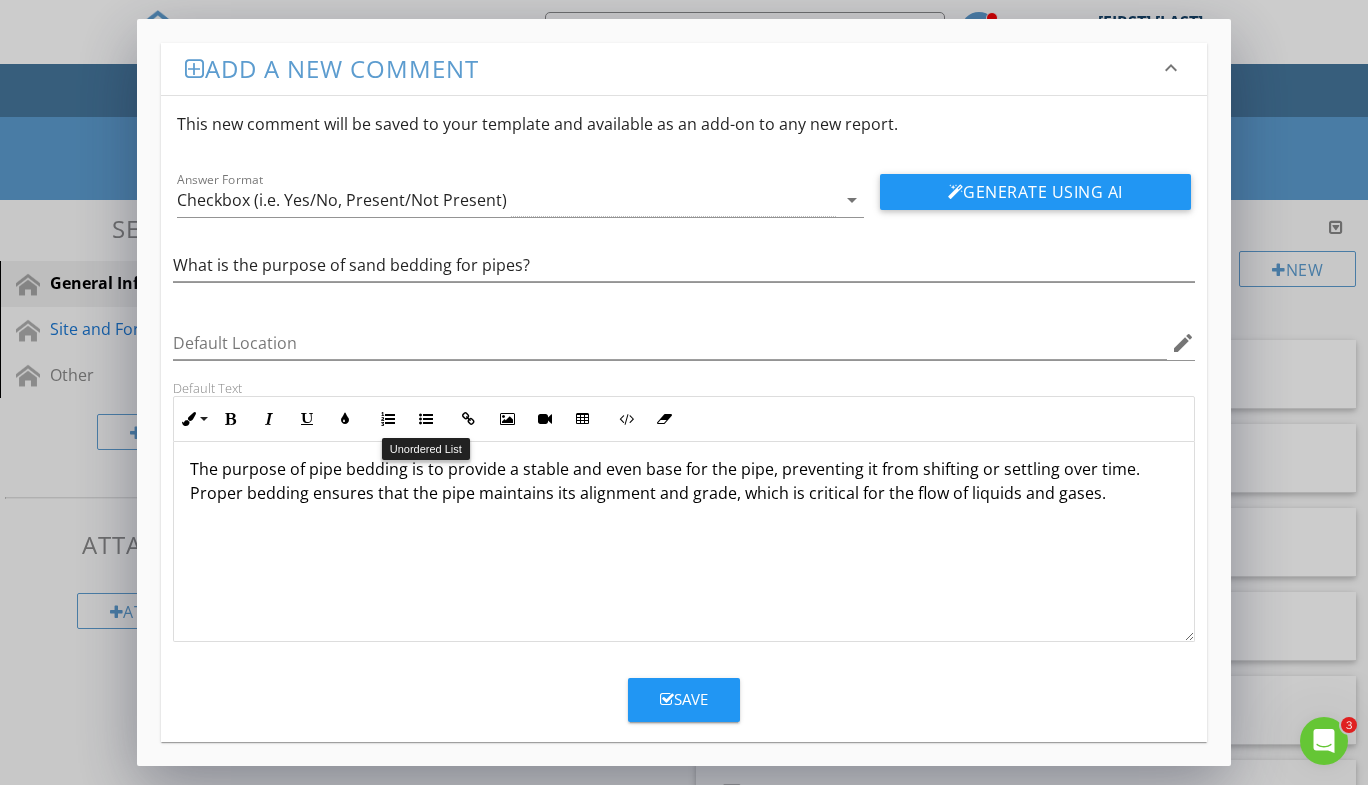 click on "Unordered List" at bounding box center (426, 419) 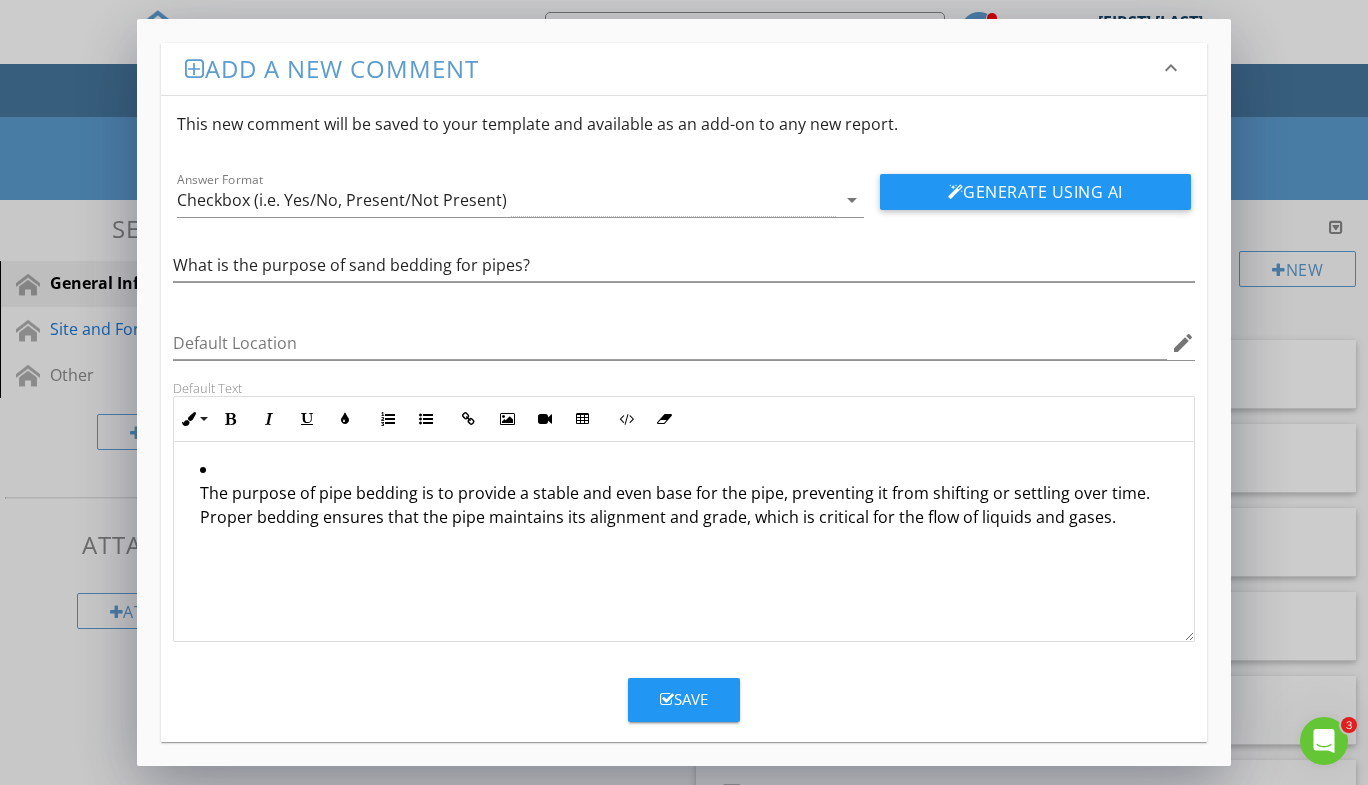 click on "The purpose of pipe bedding is to provide a stable and even base for the pipe, preventing it from shifting or settling over time. Proper bedding ensures that the pipe maintains its alignment and grade, which is critical for the flow of liquids and gases." at bounding box center (689, 495) 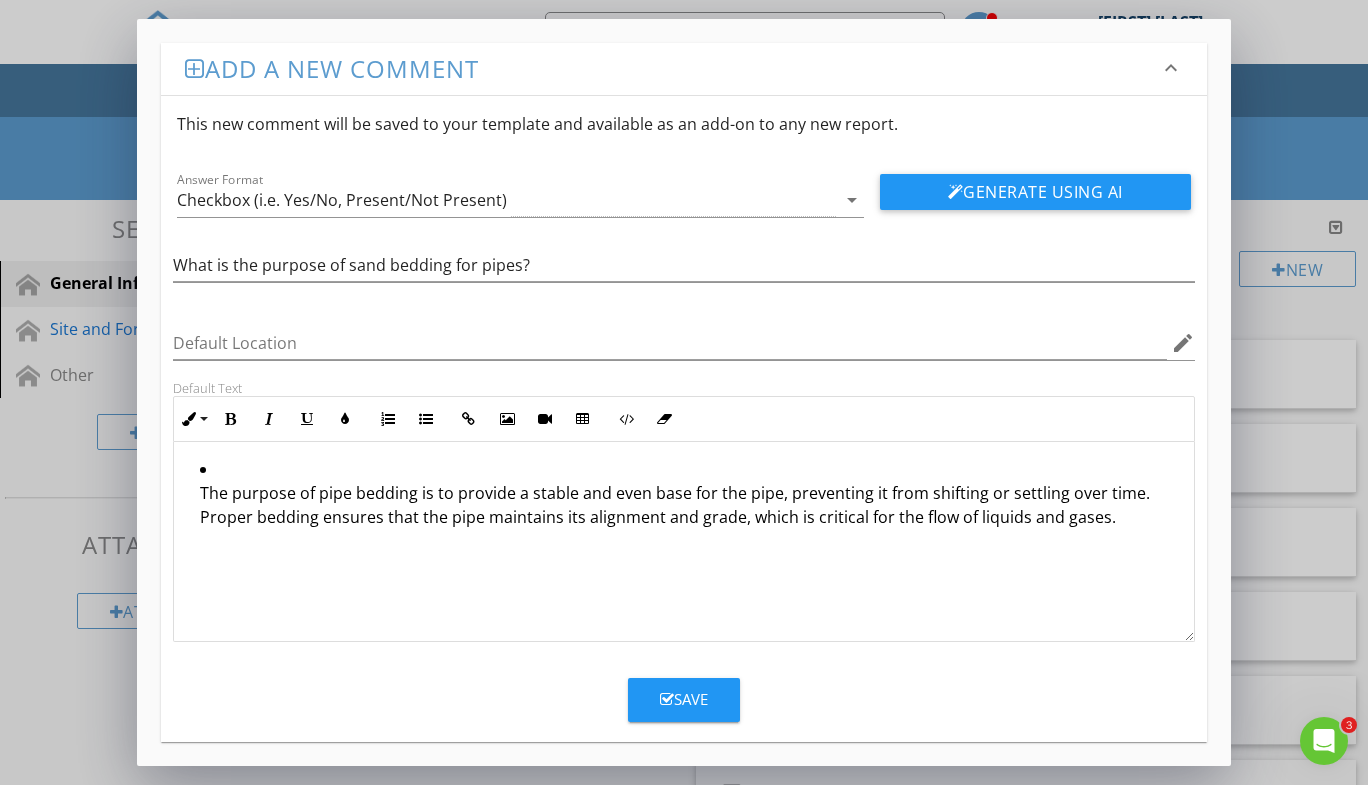 click on "The purpose of pipe bedding is to provide a stable and even base for the pipe, preventing it from shifting or settling over time. Proper bedding ensures that the pipe maintains its alignment and grade, which is critical for the flow of liquids and gases." at bounding box center [689, 495] 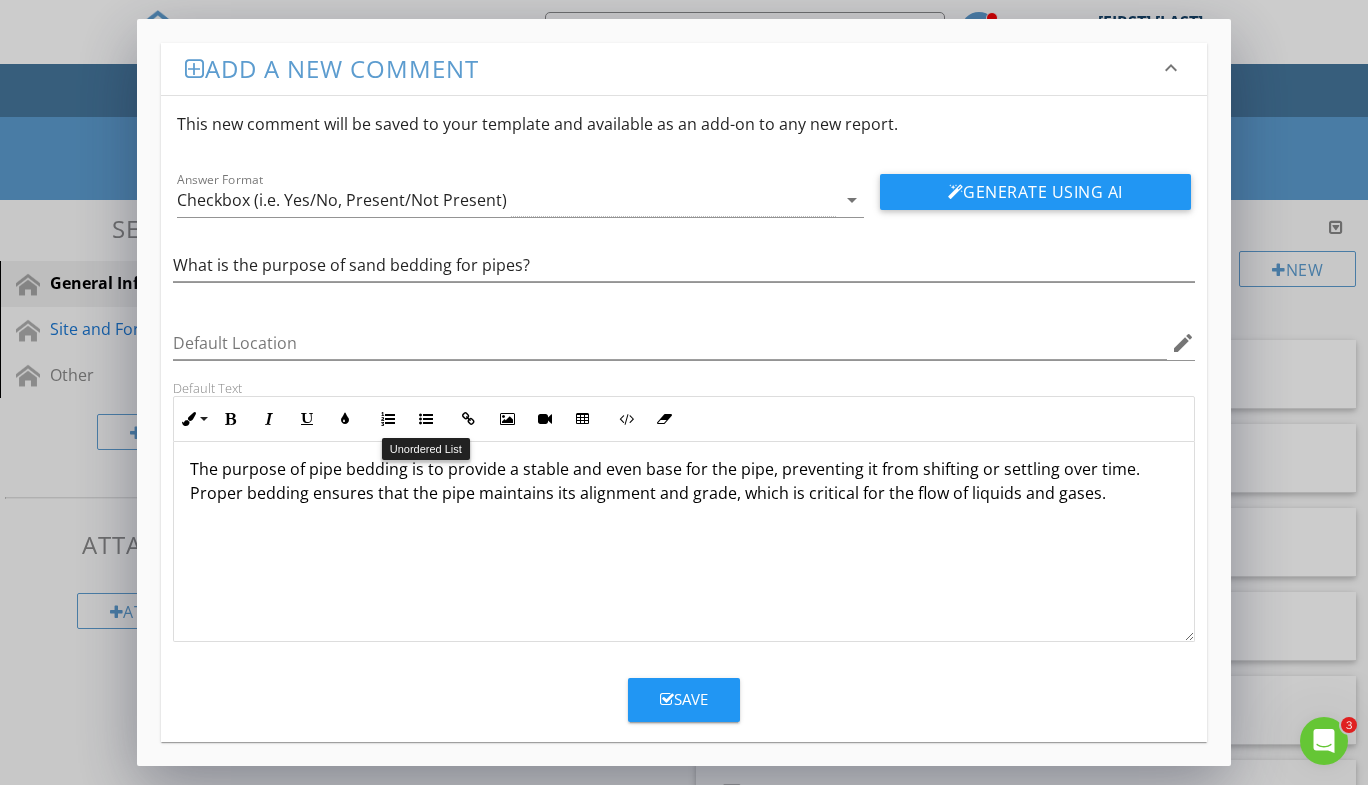 click on "Unordered List" at bounding box center [426, 419] 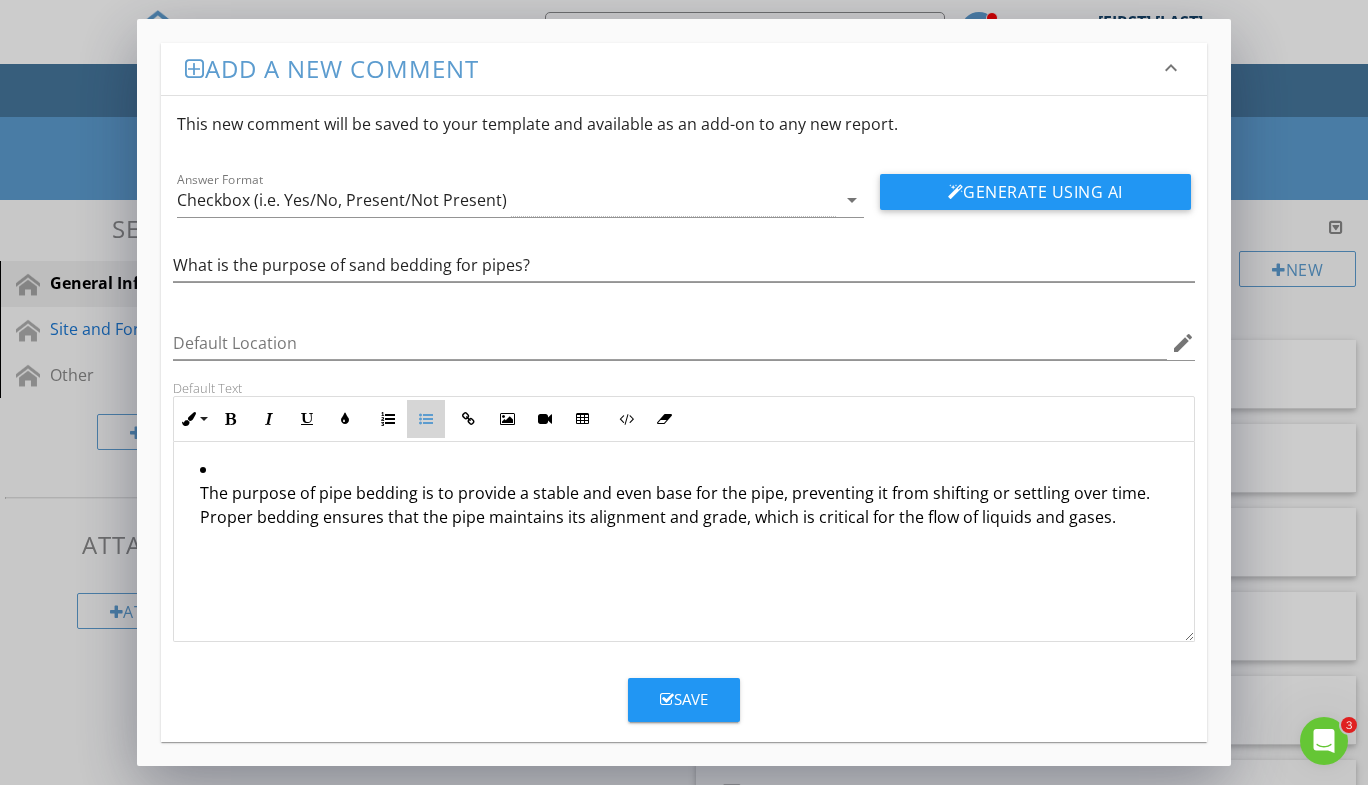 click on "Unordered List" at bounding box center [426, 419] 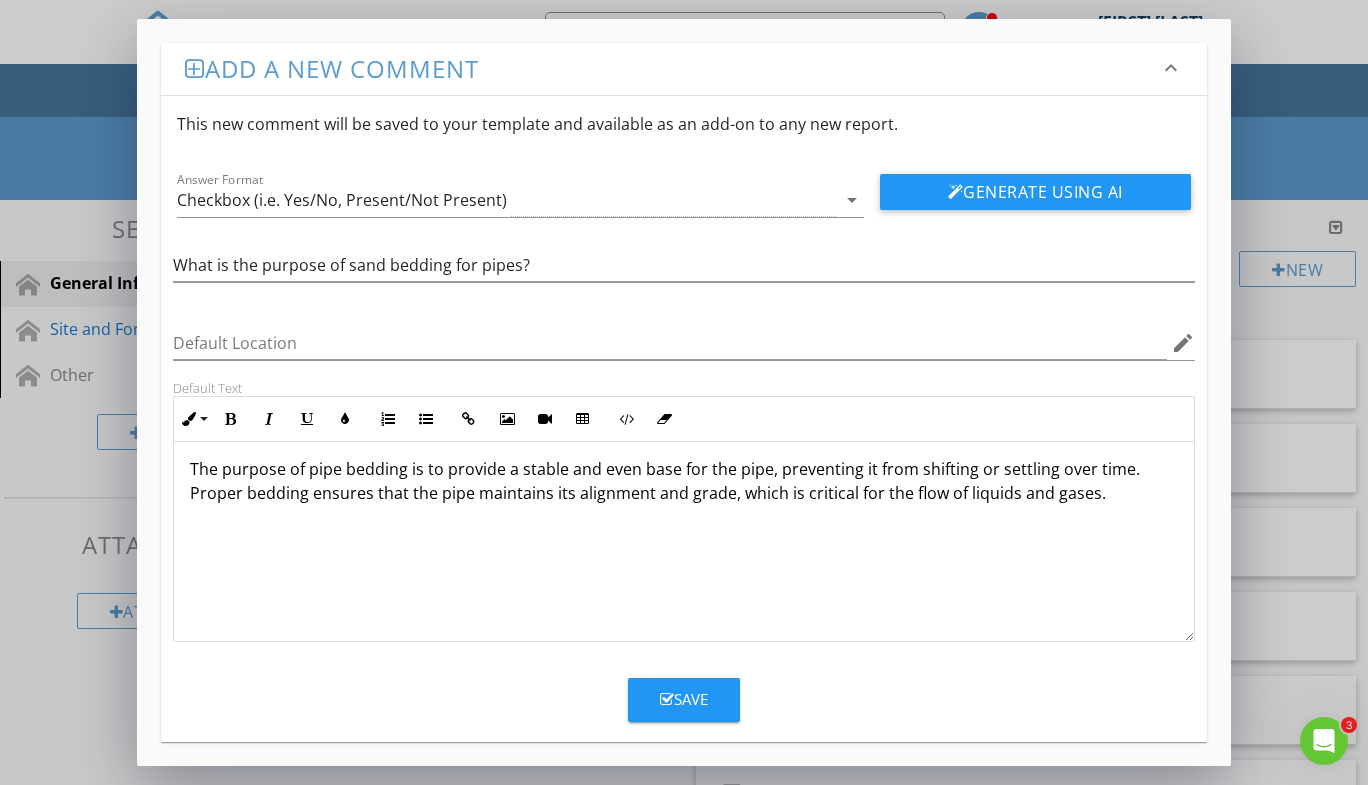click on "The purpose of pipe bedding is to provide a stable and even base for the pipe, preventing it from shifting or settling over time. Proper bedding ensures that the pipe maintains its alignment and grade, which is critical for the flow of liquids and gases." at bounding box center [684, 481] 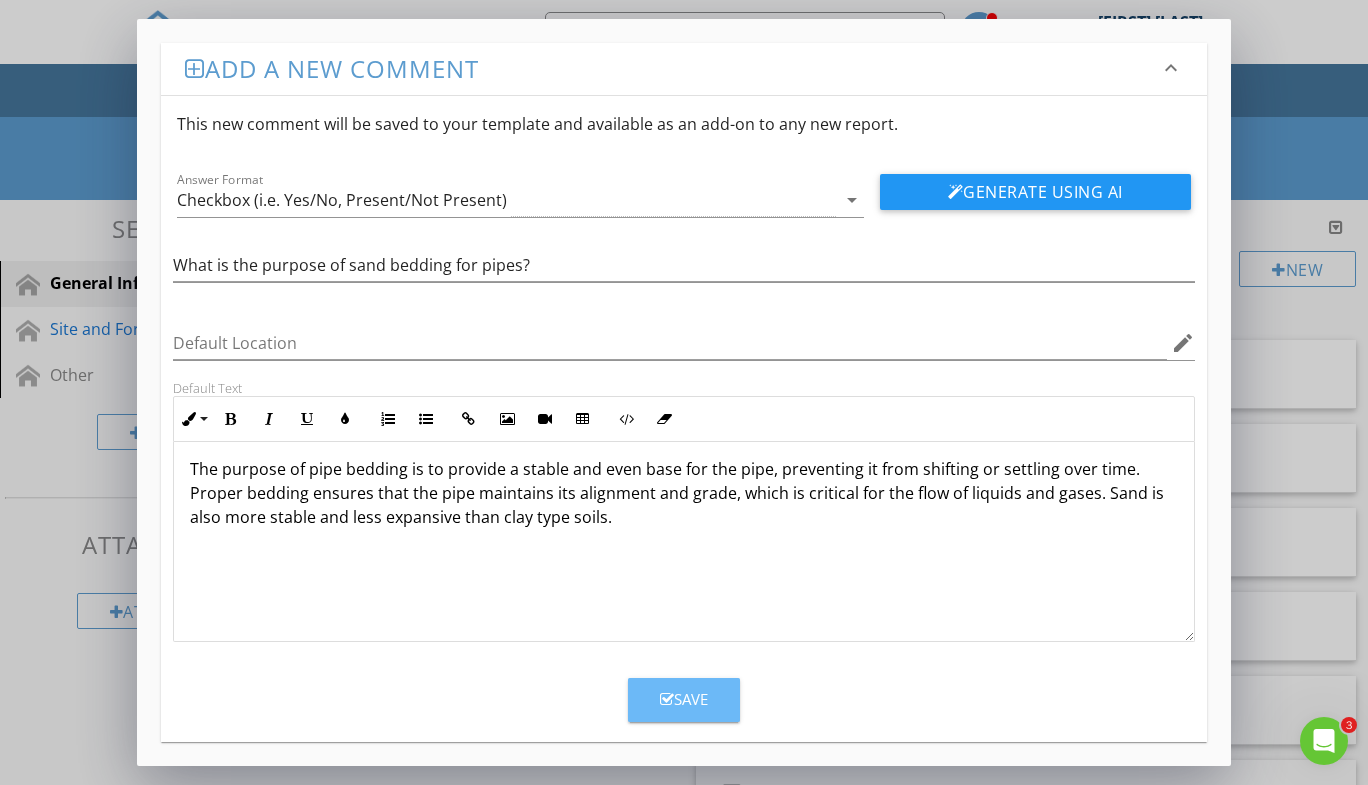click on "Save" at bounding box center [684, 699] 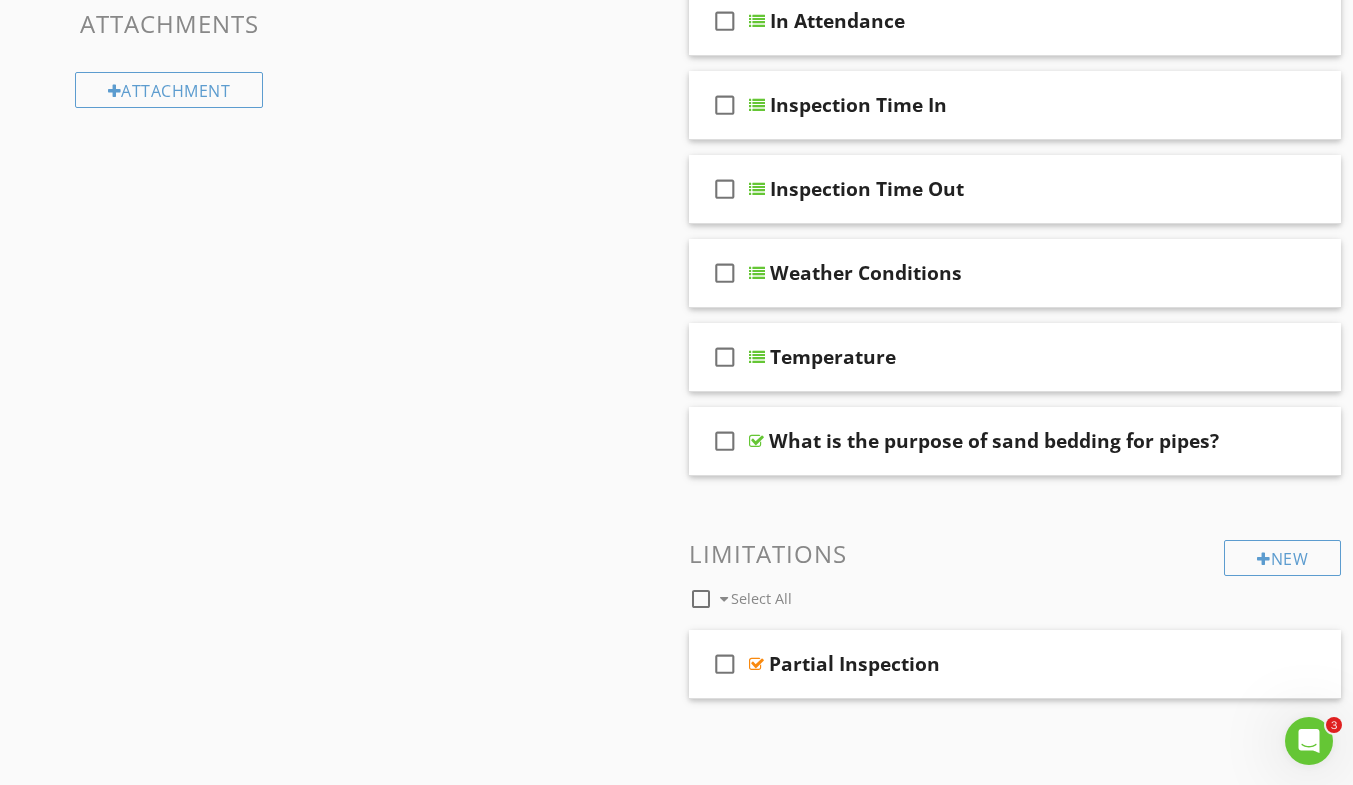 scroll, scrollTop: 500, scrollLeft: 0, axis: vertical 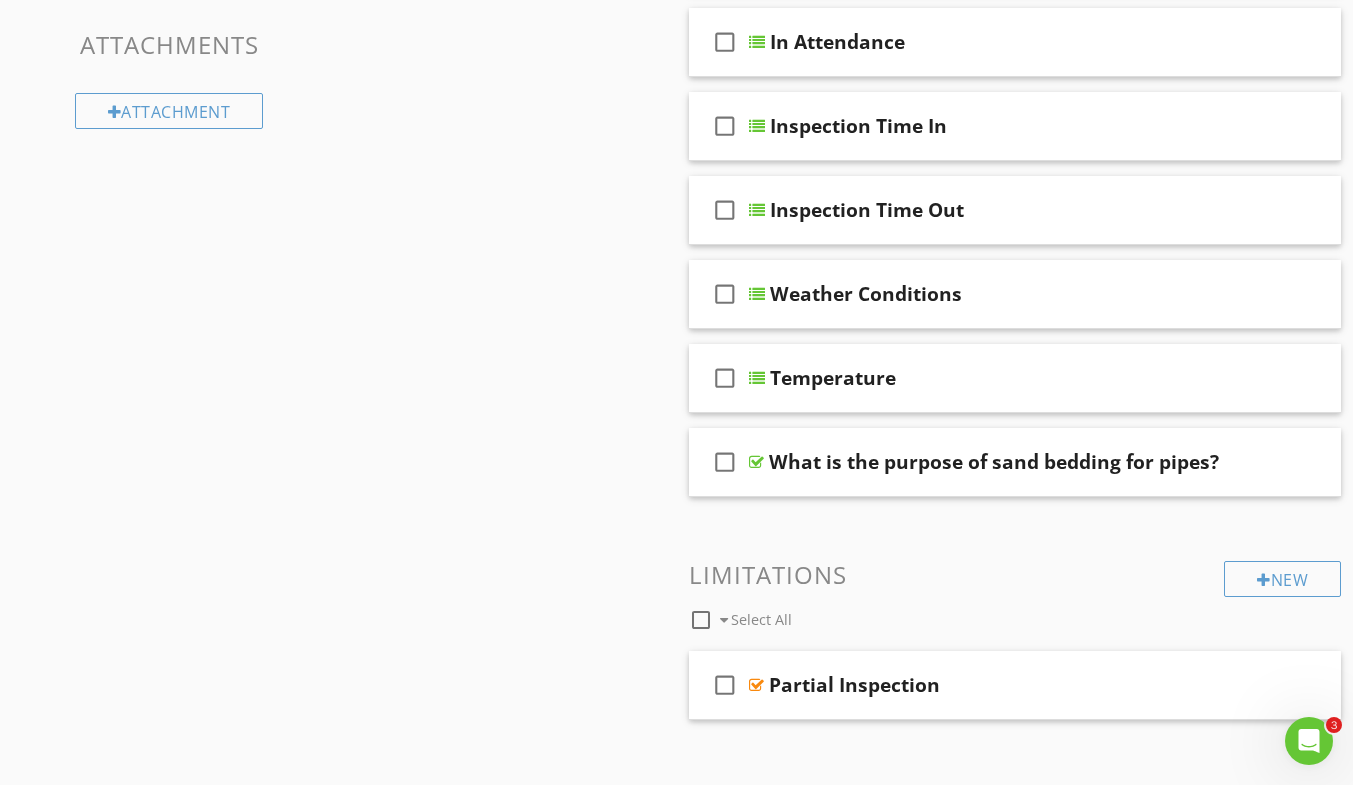 click on "check_box_outline_blank" at bounding box center [725, 462] 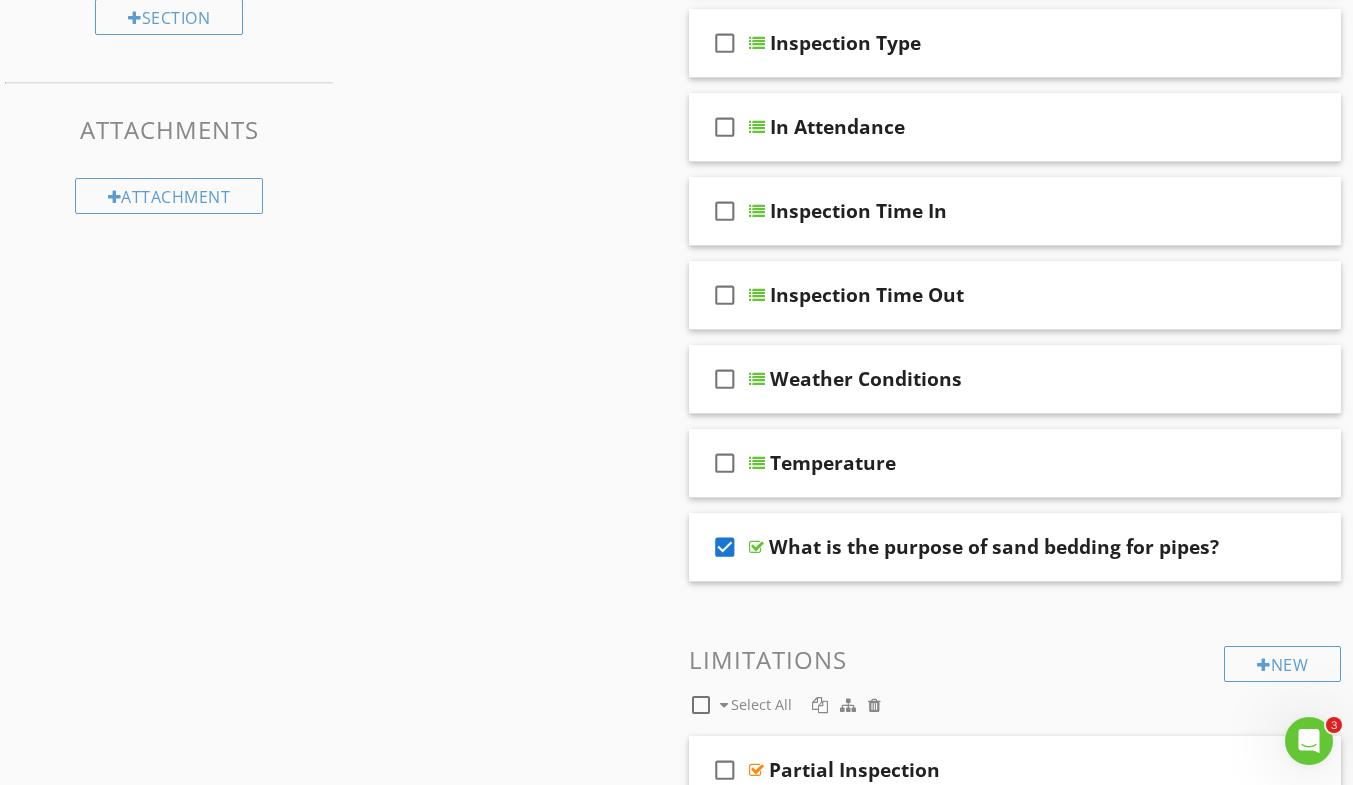 scroll, scrollTop: 700, scrollLeft: 0, axis: vertical 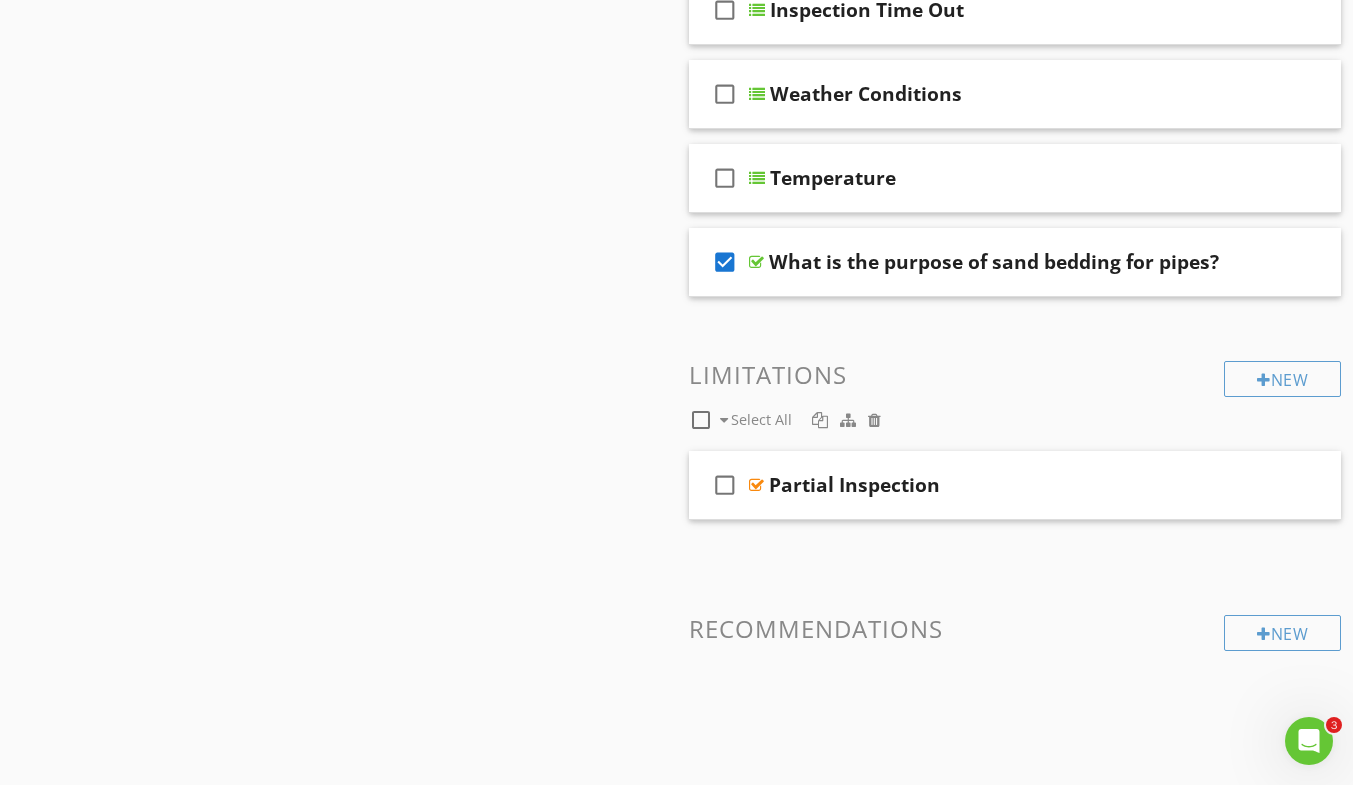 click on "check_box
What is the purpose of sand bedding for pipes?" at bounding box center (1015, 262) 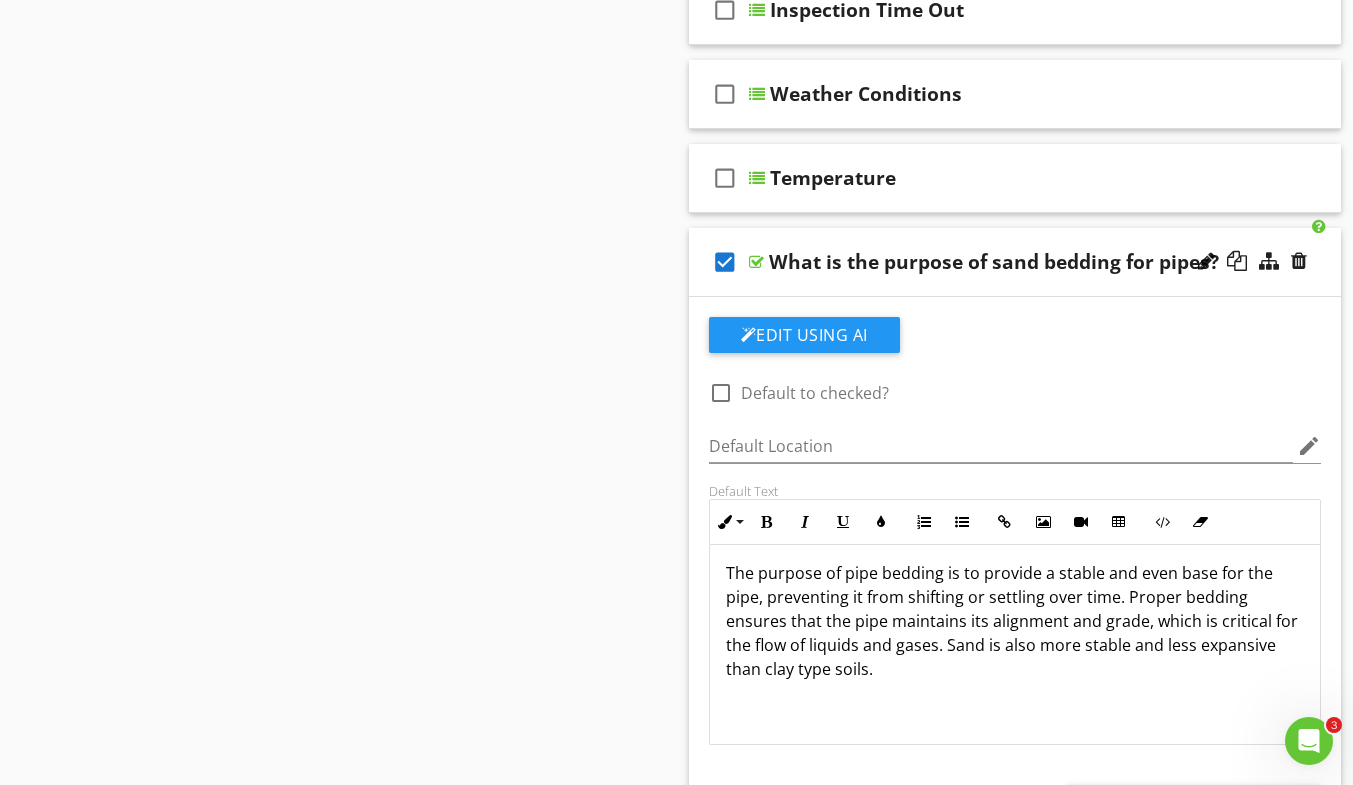 click on "The purpose of pipe bedding is to provide a stable and even base for the pipe, preventing it from shifting or settling over time. Proper bedding ensures that the pipe maintains its alignment and grade, which is critical for the flow of liquids and gases. Sand is also more stable and less expansive than clay type soils." at bounding box center (1015, 621) 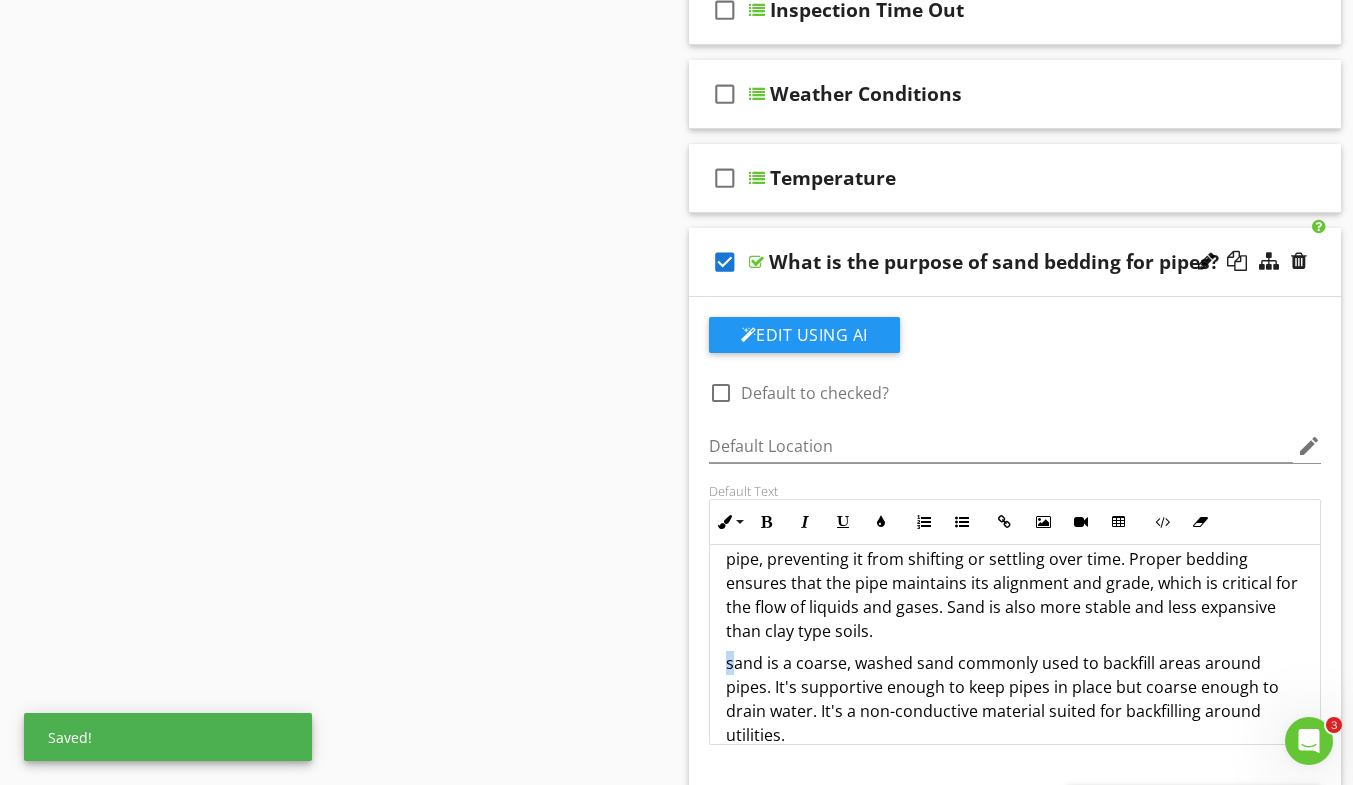 click on "The purpose of pipe bedding is to provide a stable and even base for the pipe, preventing it from shifting or settling over time. Proper bedding ensures that the pipe maintains its alignment and grade, which is critical for the flow of liquids and gases. Sand is also more stable and less expansive than clay type soils. sand is a coarse, washed sand commonly used to backfill areas around pipes. It's supportive enough to keep pipes in place but coarse enough to drain water. It's a non-conductive material suited for backfilling around utilities." at bounding box center (1015, 655) 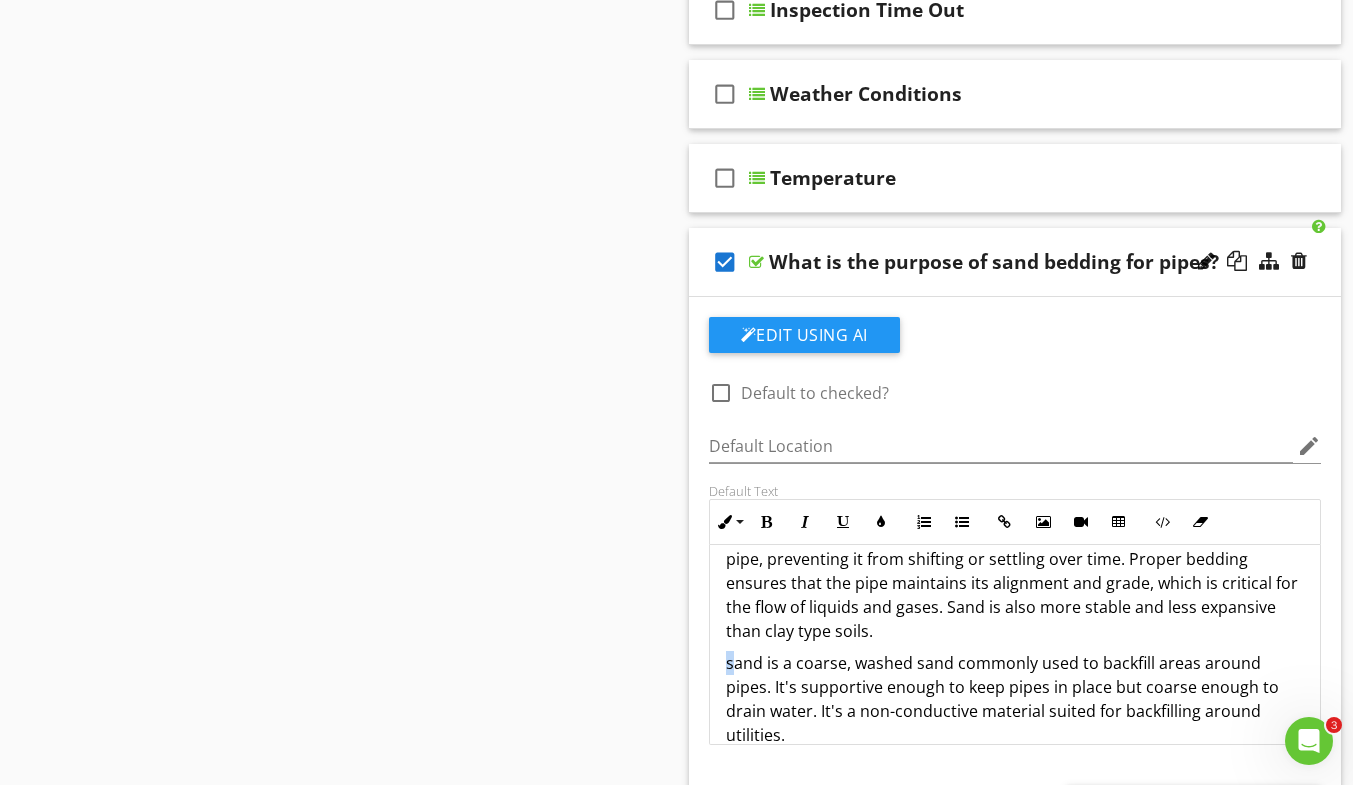 type 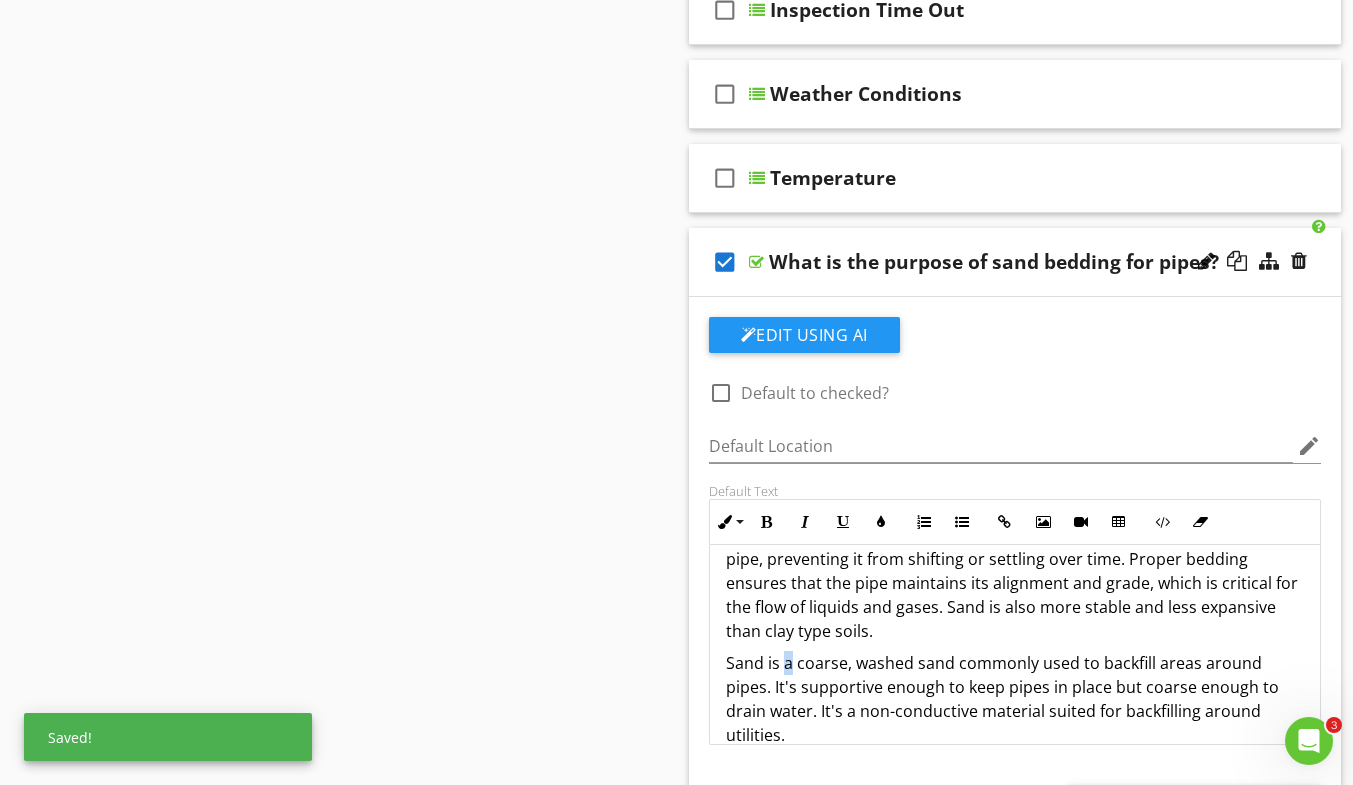 click on "Sand is a coarse, washed sand commonly used to backfill areas around pipes. It's supportive enough to keep pipes in place but coarse enough to drain water. It's a non-conductive material suited for backfilling around utilities." at bounding box center [1015, 699] 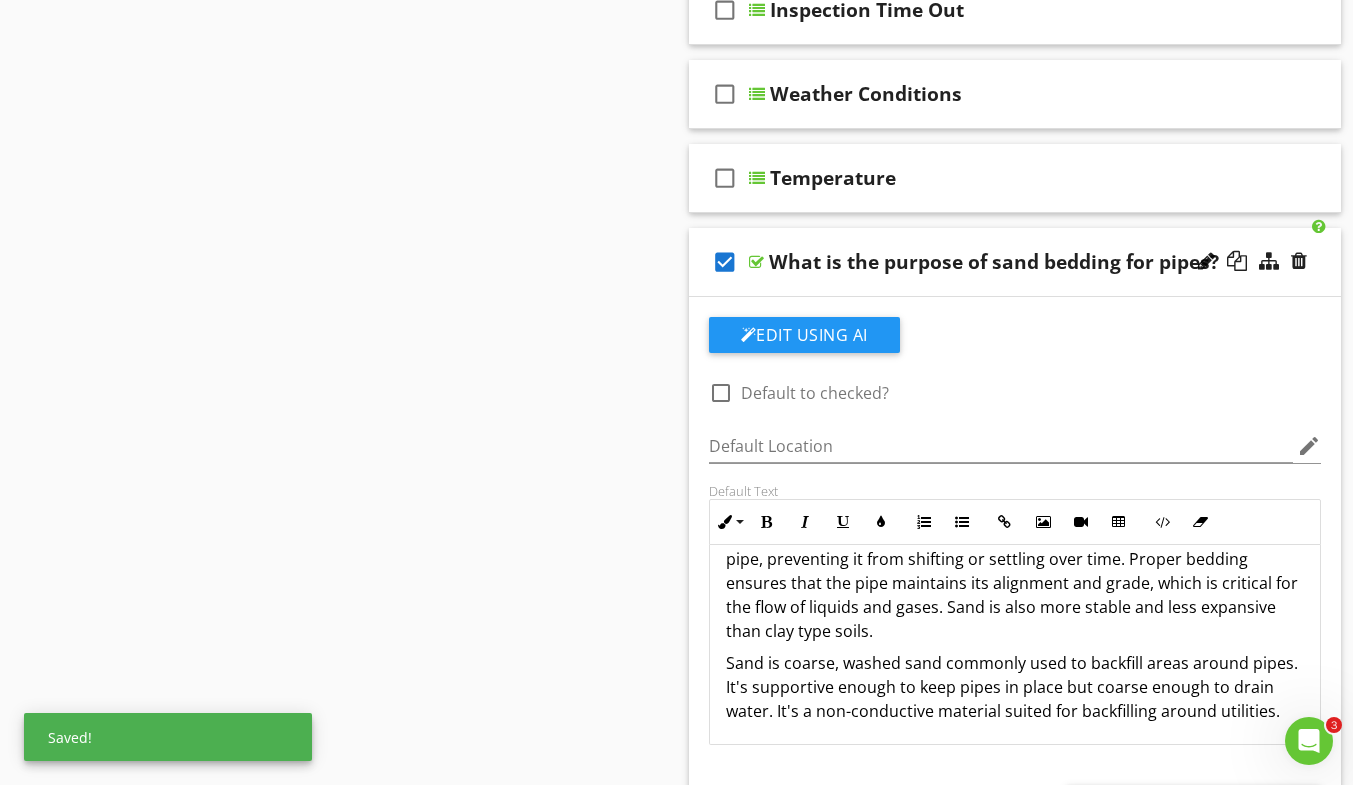 scroll, scrollTop: 97, scrollLeft: 0, axis: vertical 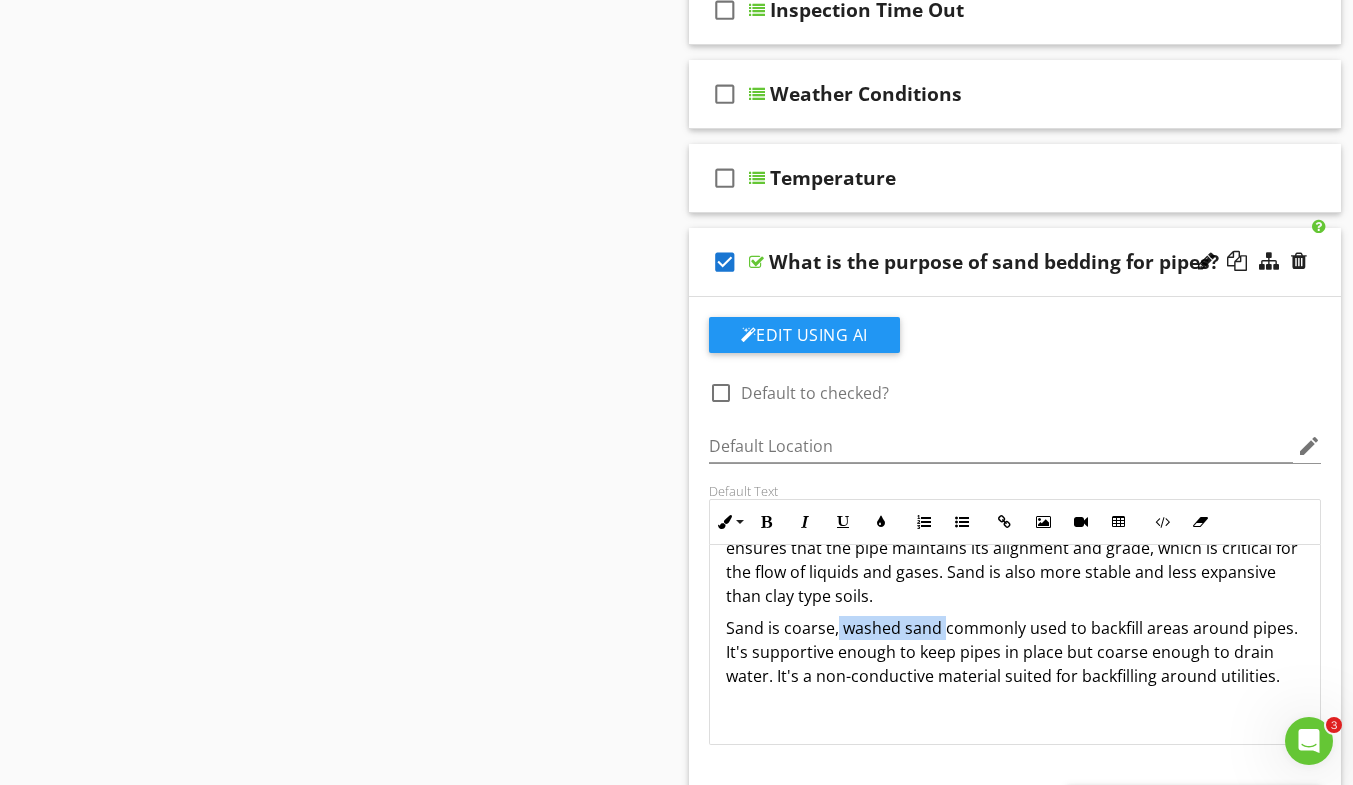 drag, startPoint x: 851, startPoint y: 602, endPoint x: 943, endPoint y: 608, distance: 92.19544 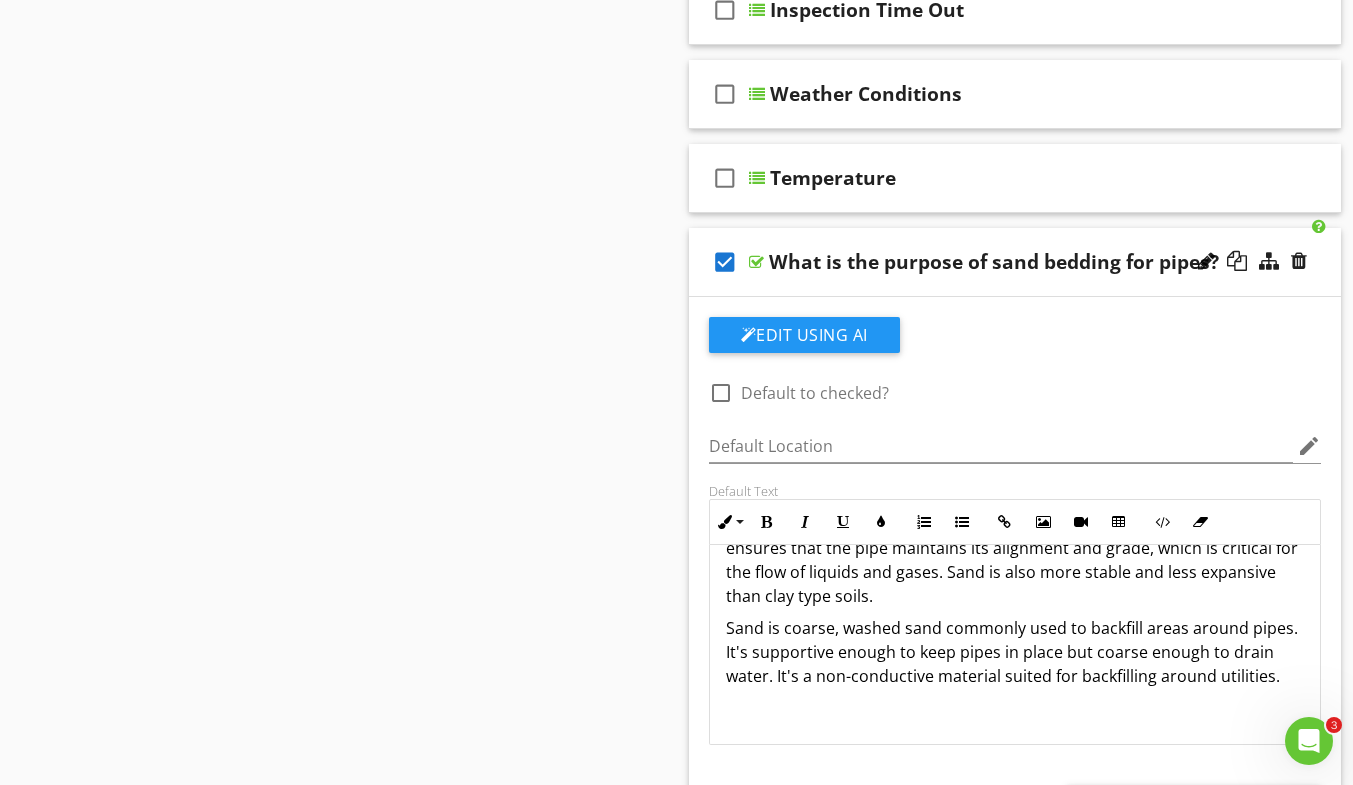 scroll, scrollTop: 73, scrollLeft: 0, axis: vertical 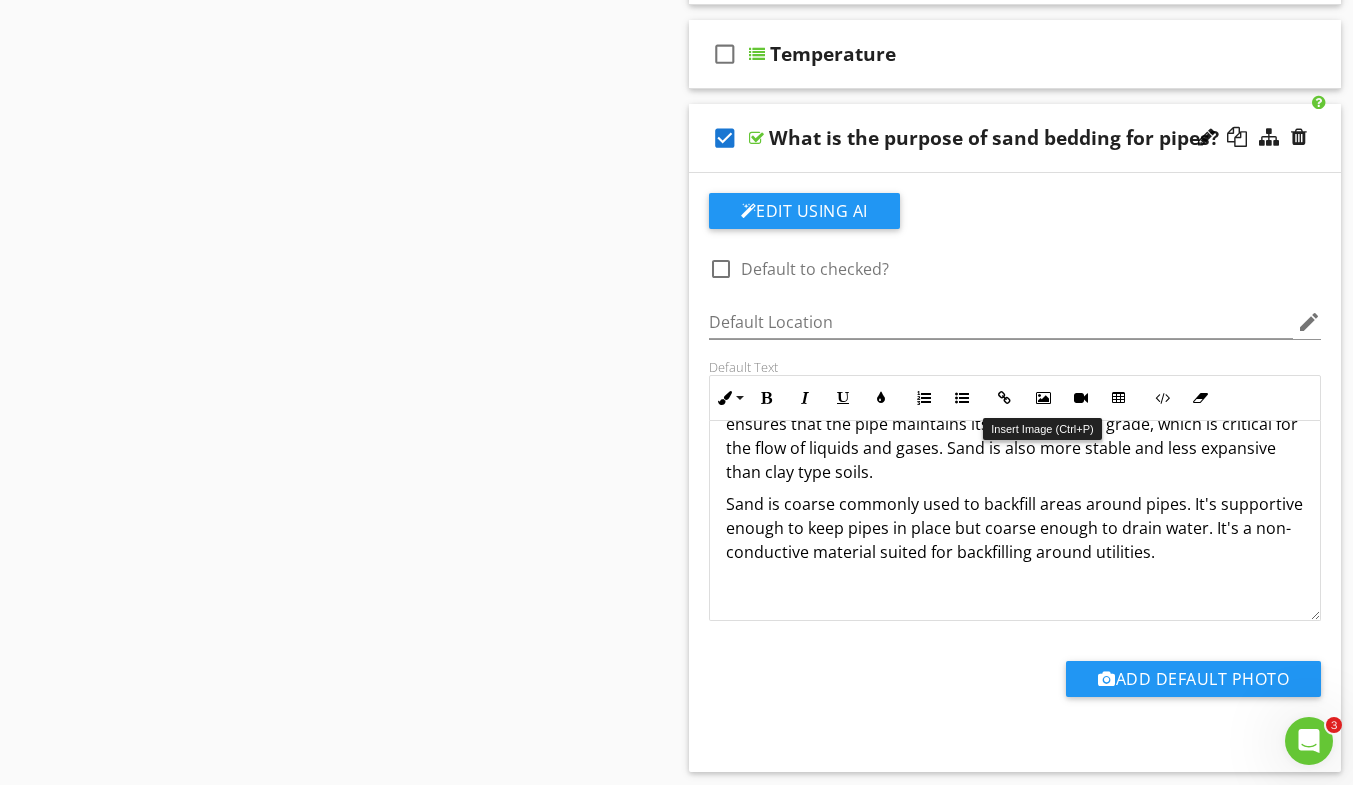 click on "Insert Image" at bounding box center [1043, 398] 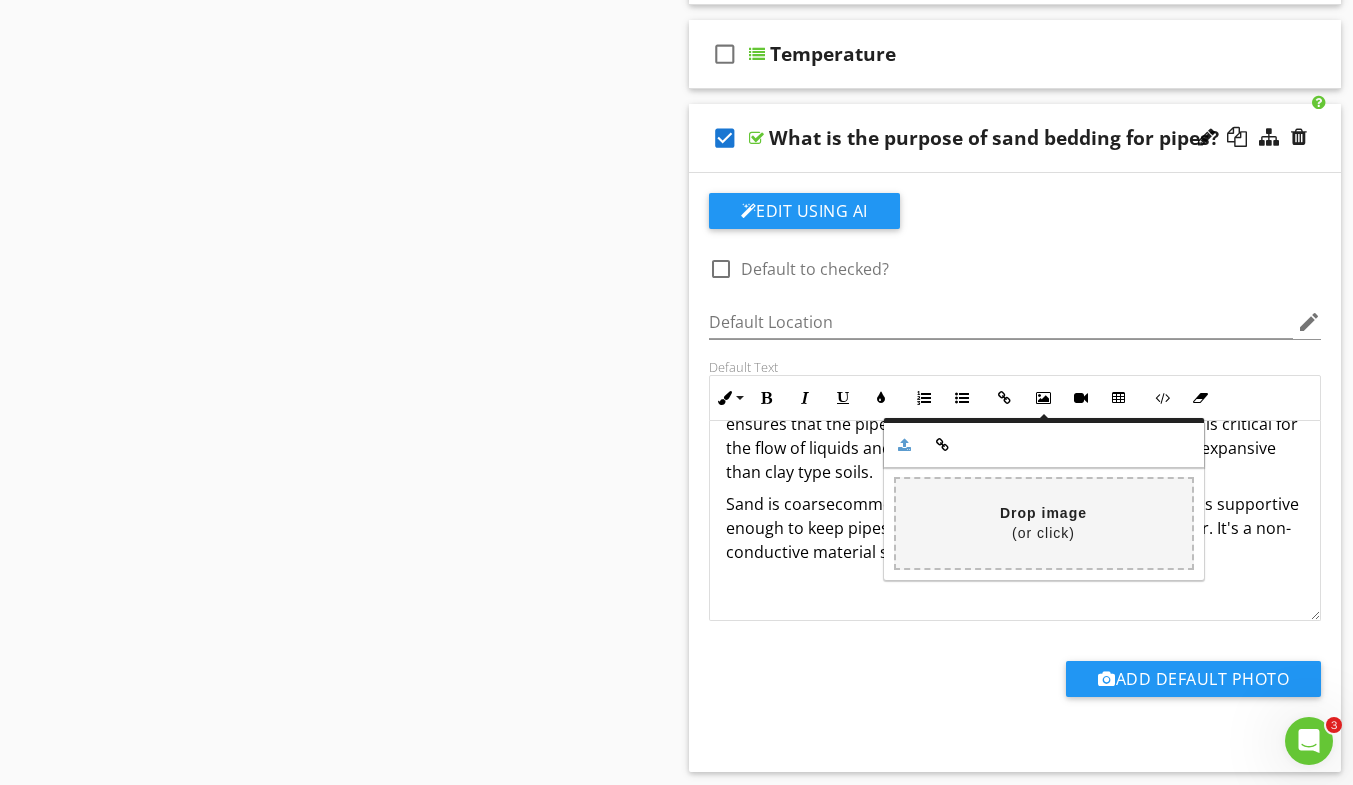 click at bounding box center (452, 523) 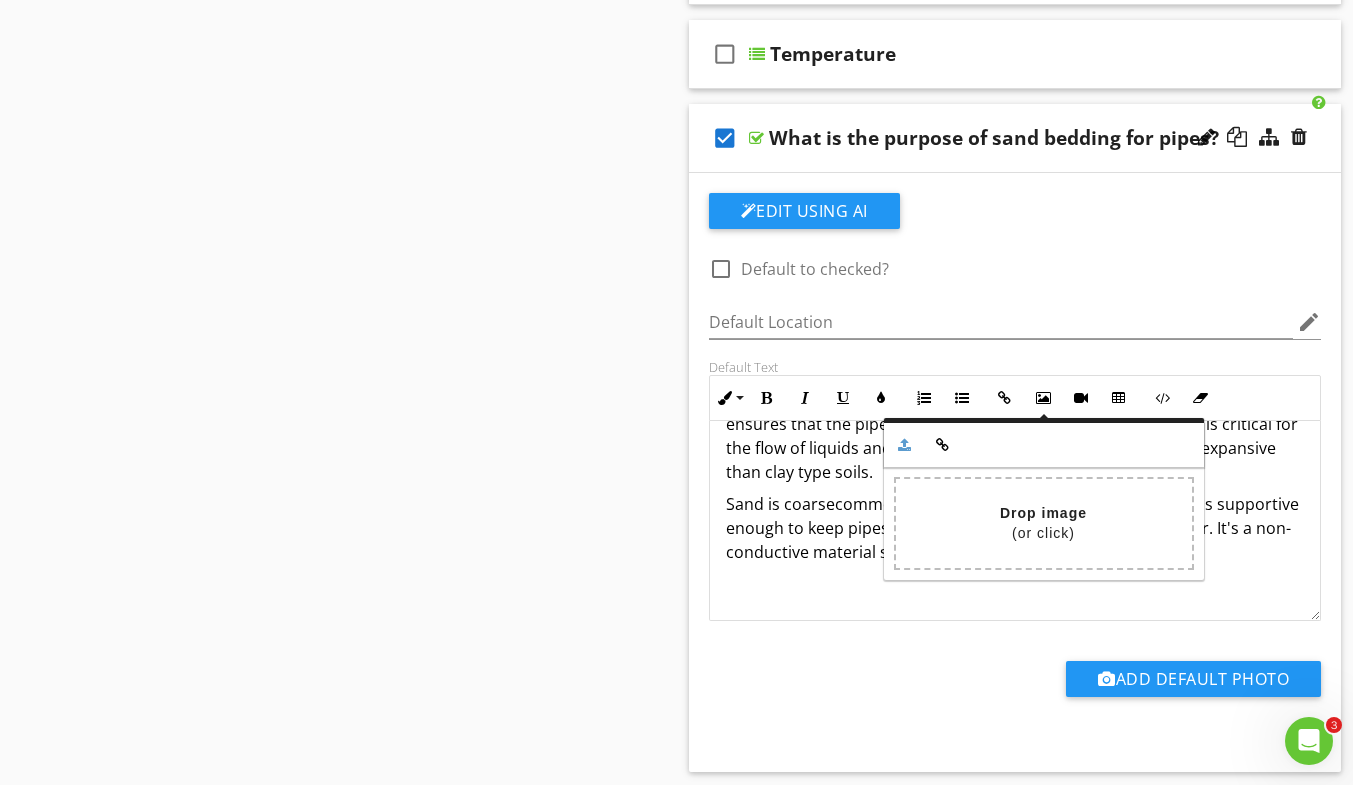 type on "C:\fakepath\Bedding sand.jpg" 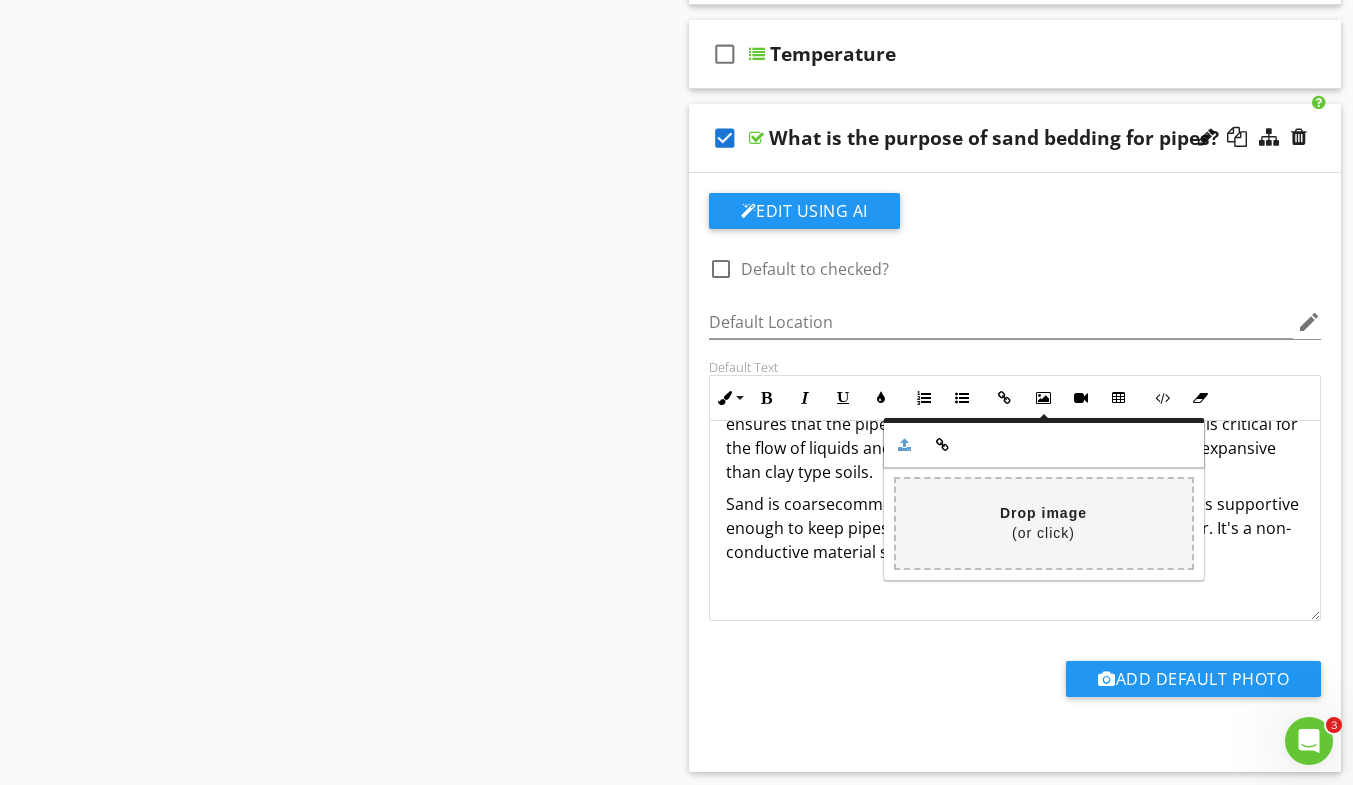 type 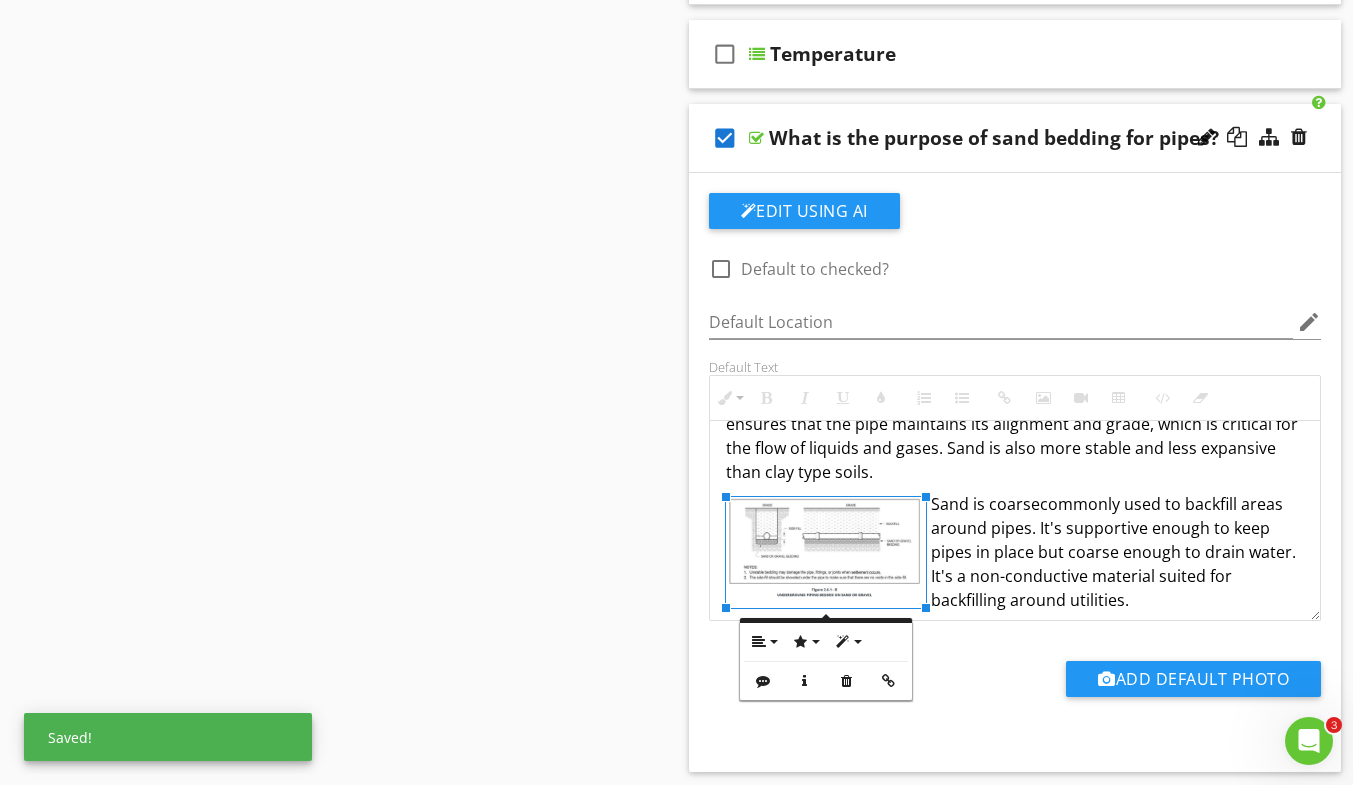 click on "Add Default Photo" at bounding box center [1015, 676] 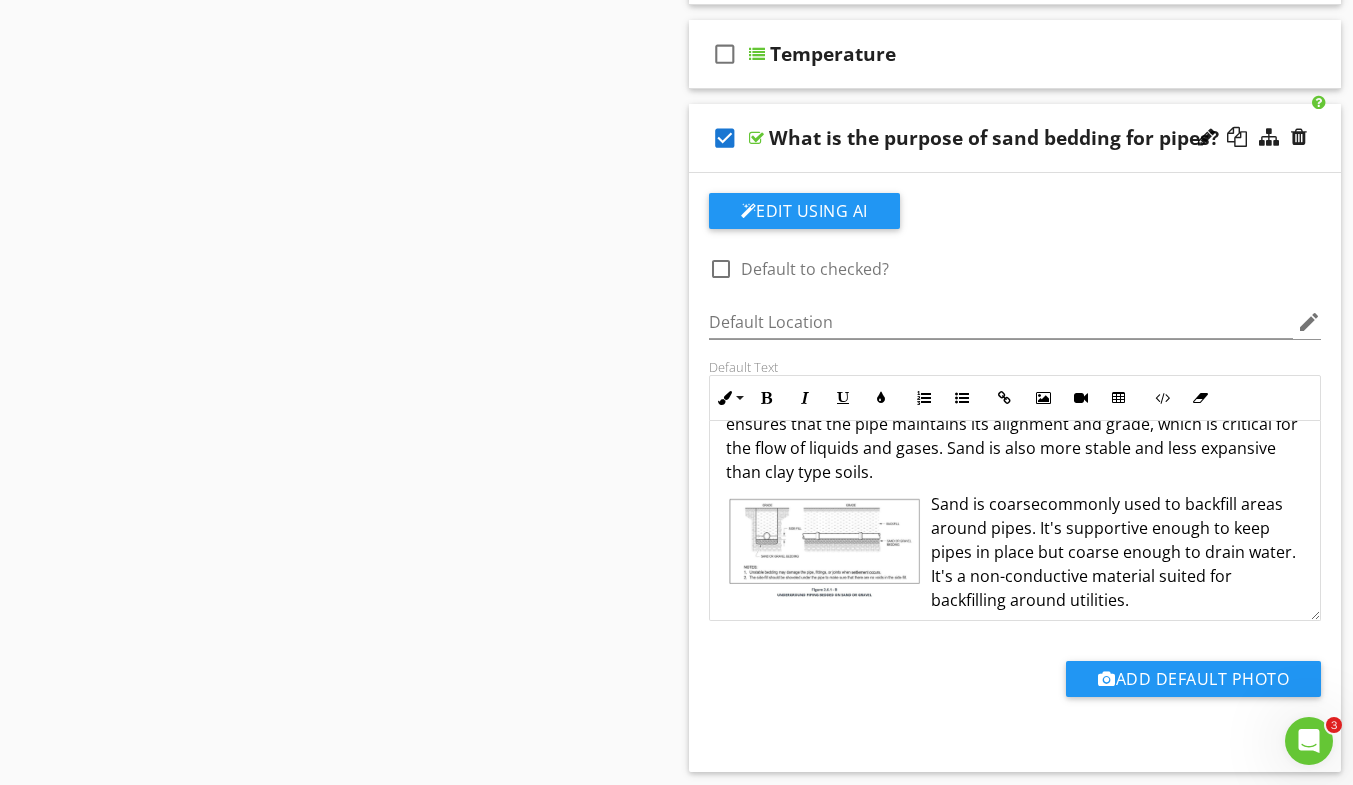 drag, startPoint x: 944, startPoint y: 502, endPoint x: 927, endPoint y: 505, distance: 17.262676 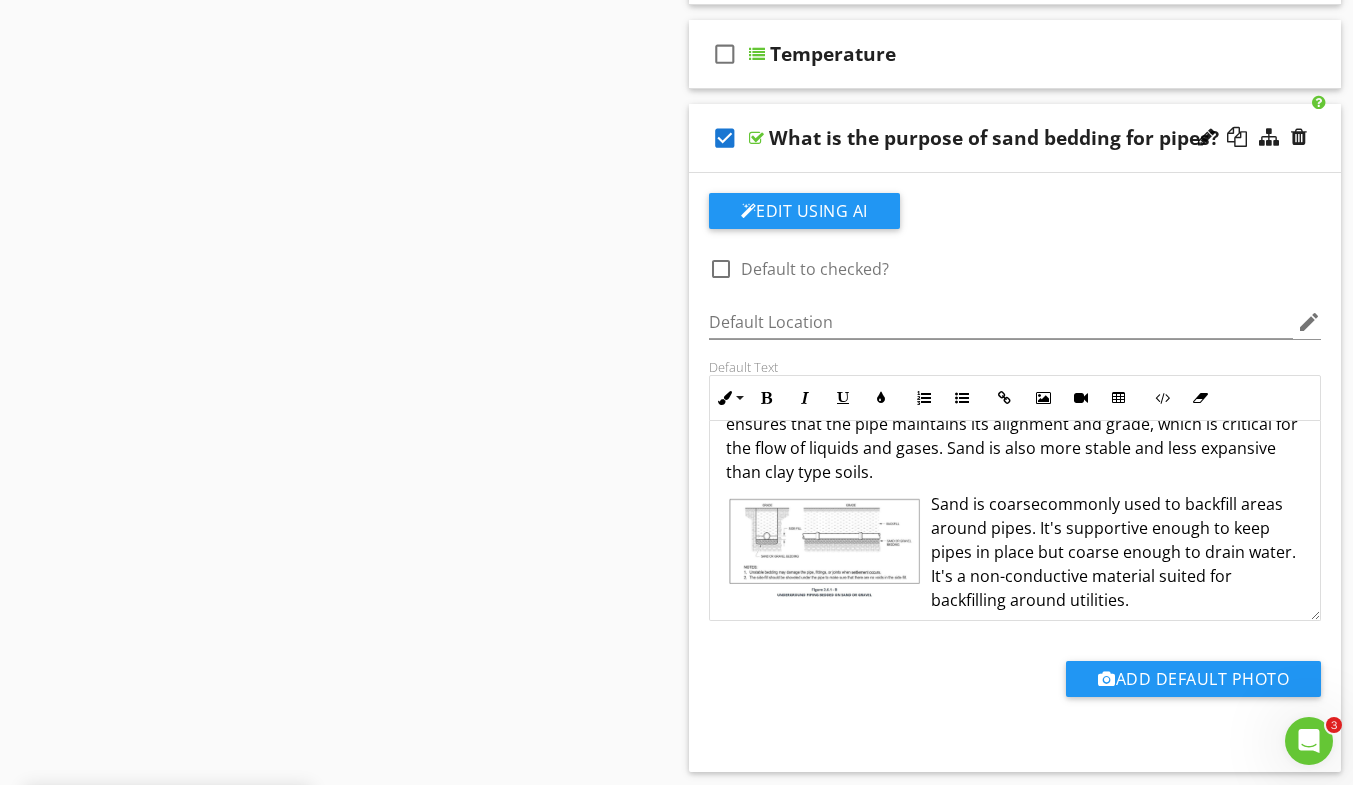 click at bounding box center (826, 552) 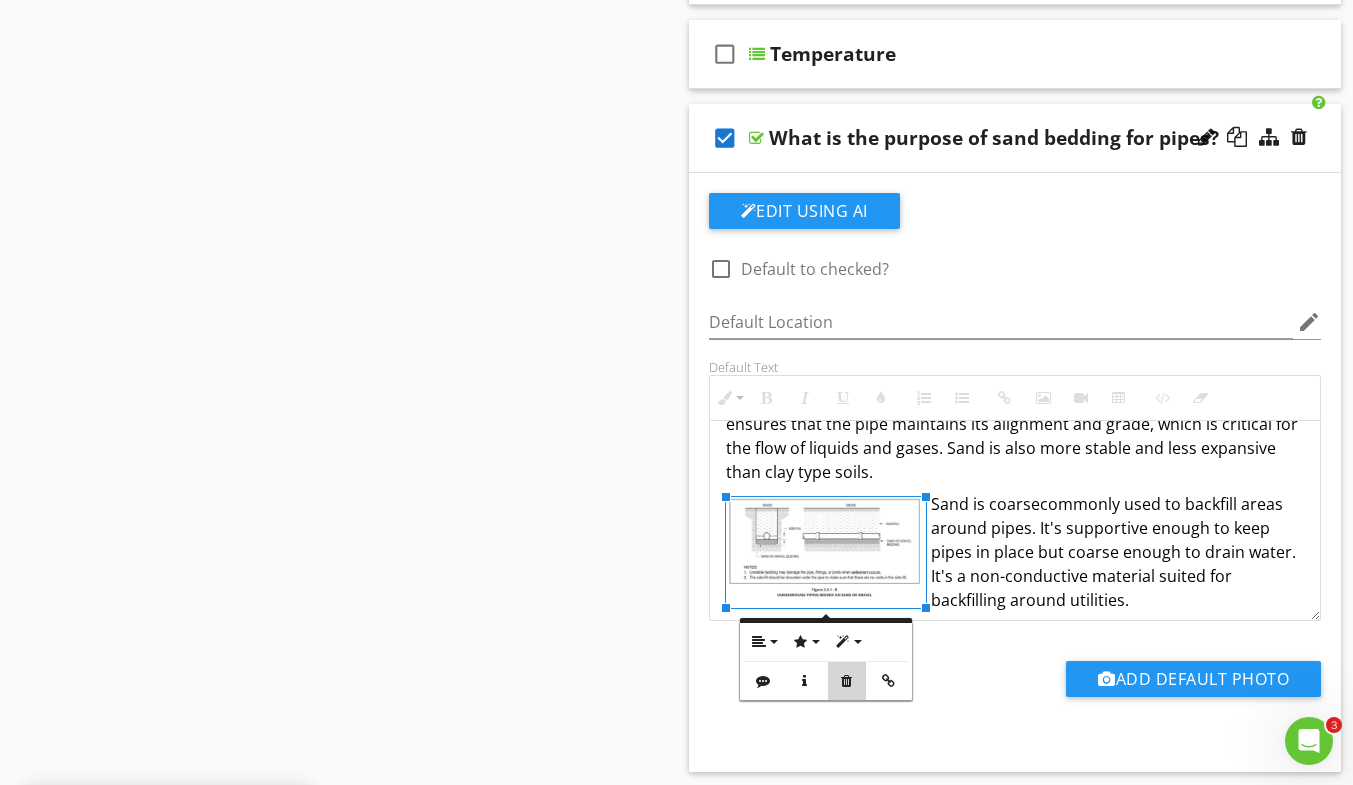 click at bounding box center [847, 681] 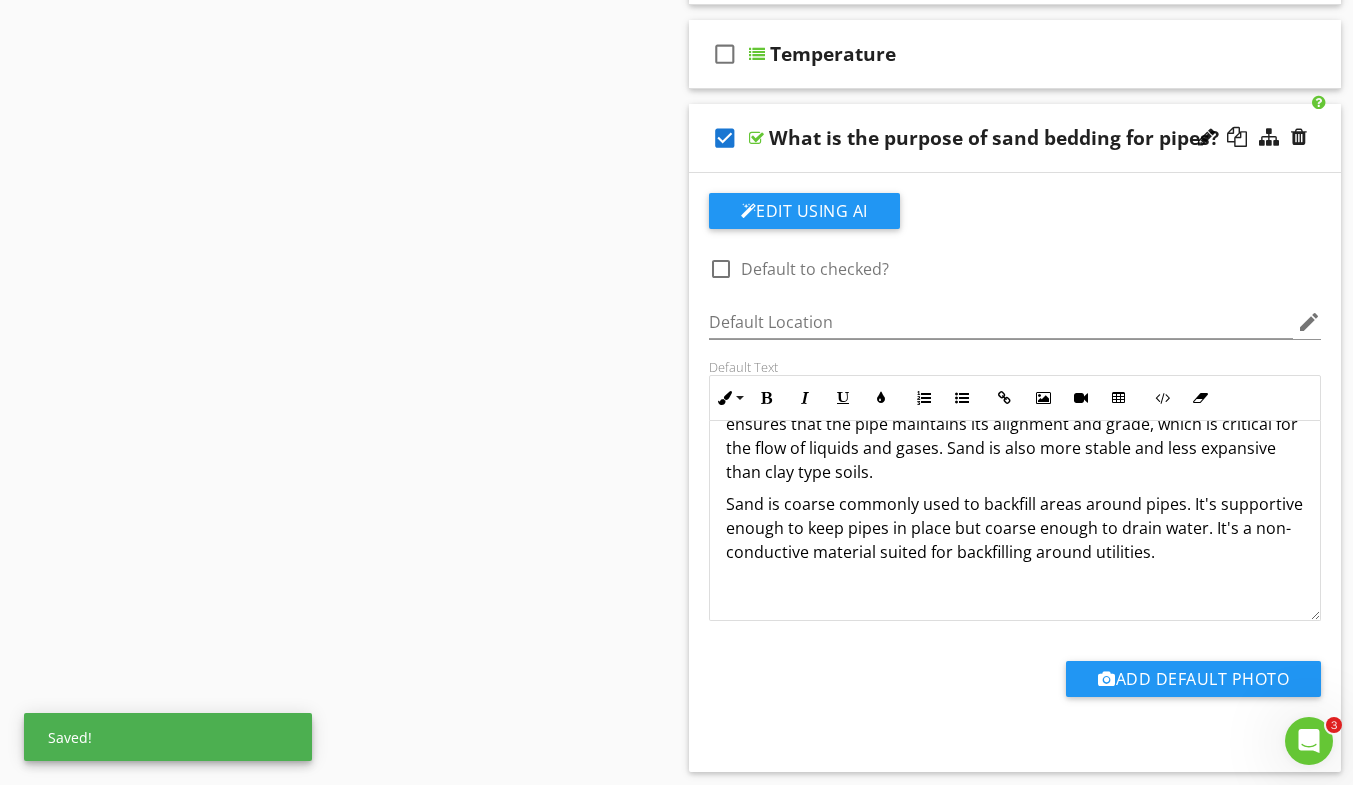 click on "Add Default Photo" at bounding box center [1015, 686] 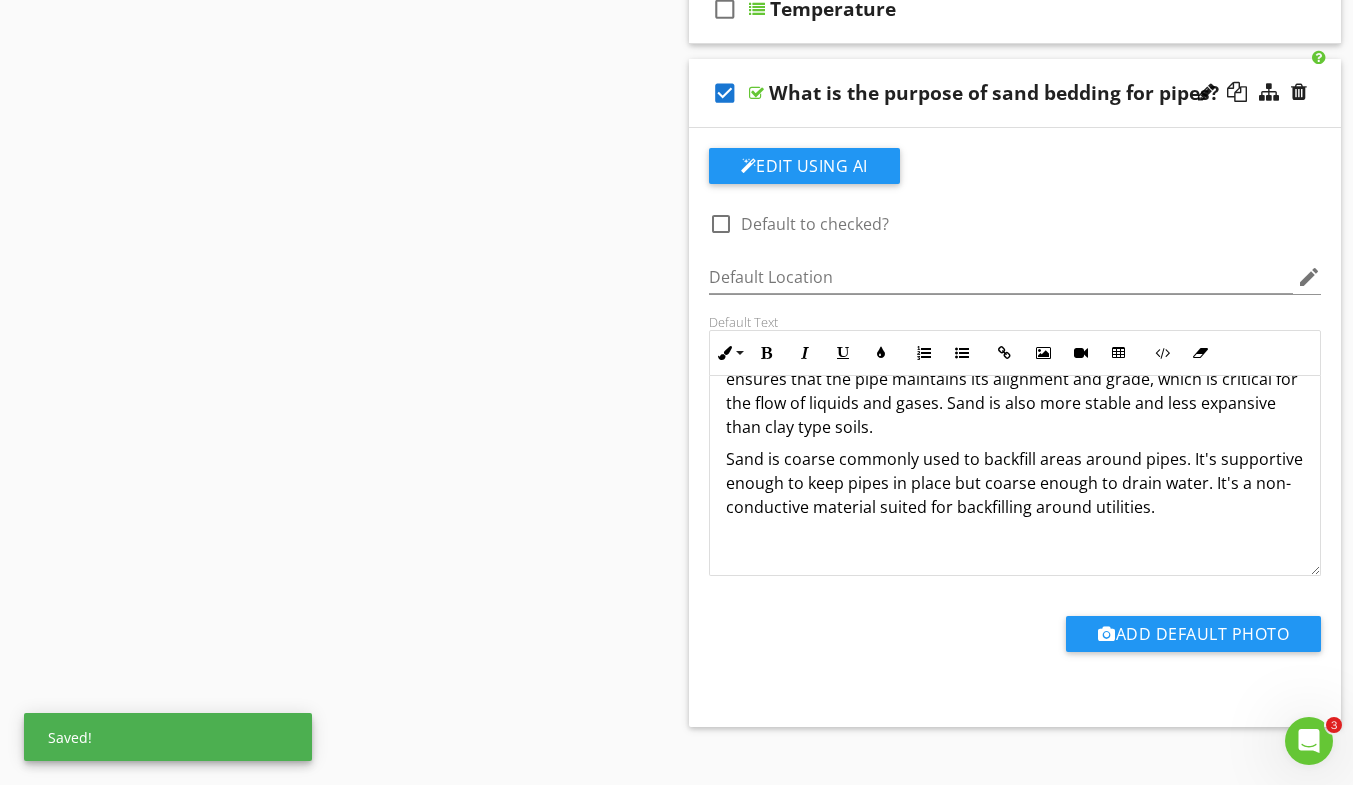 scroll, scrollTop: 924, scrollLeft: 0, axis: vertical 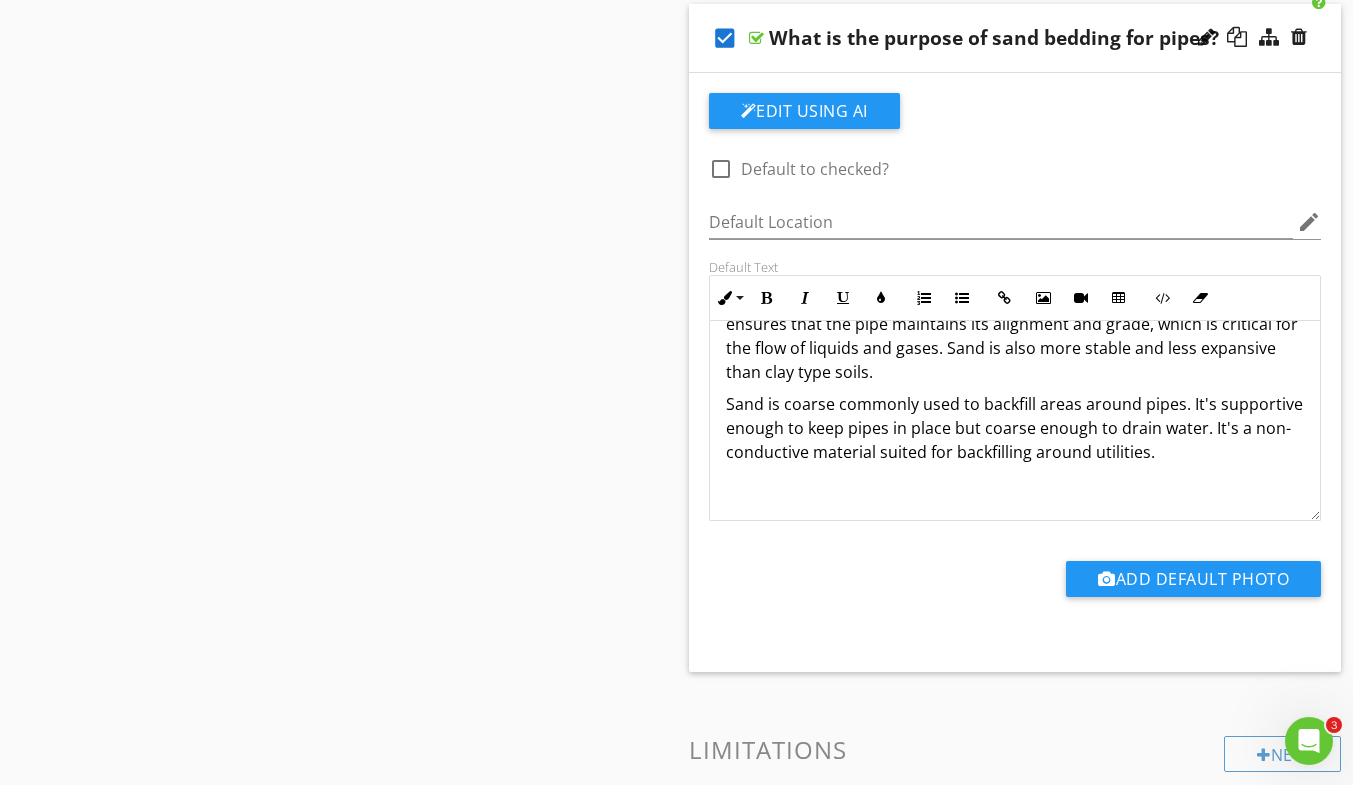 click on "Add Default Photo" at bounding box center [1015, 576] 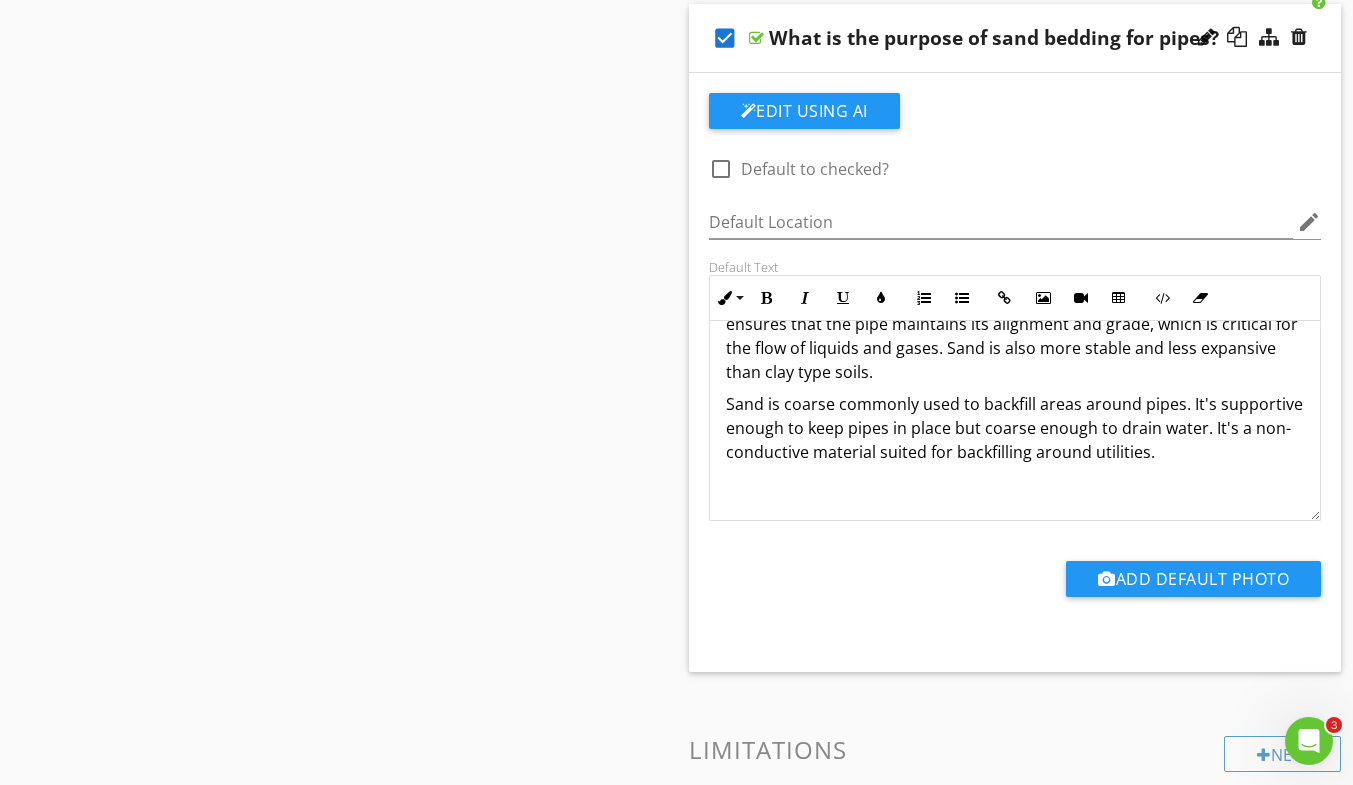 click on "Add Default Photo" at bounding box center [1193, 579] 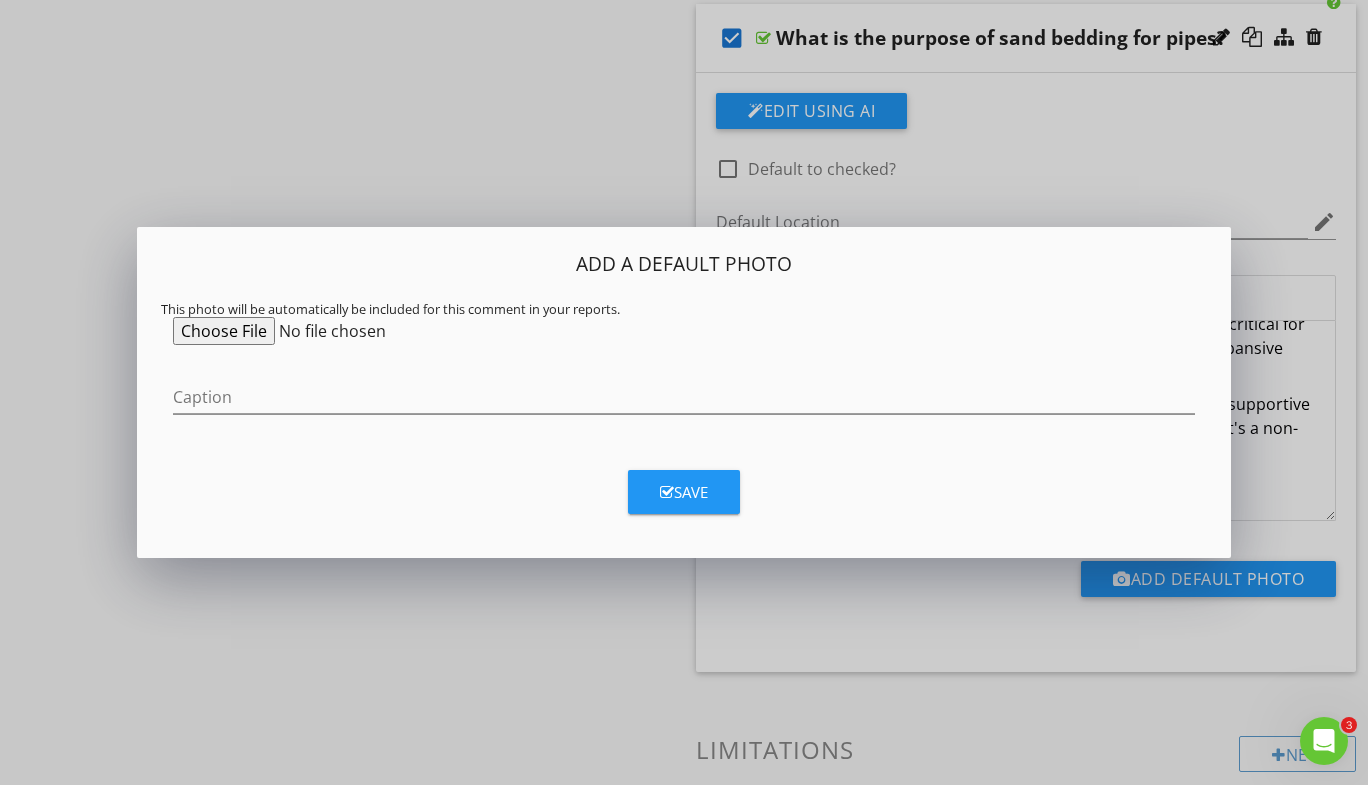 click at bounding box center (326, 331) 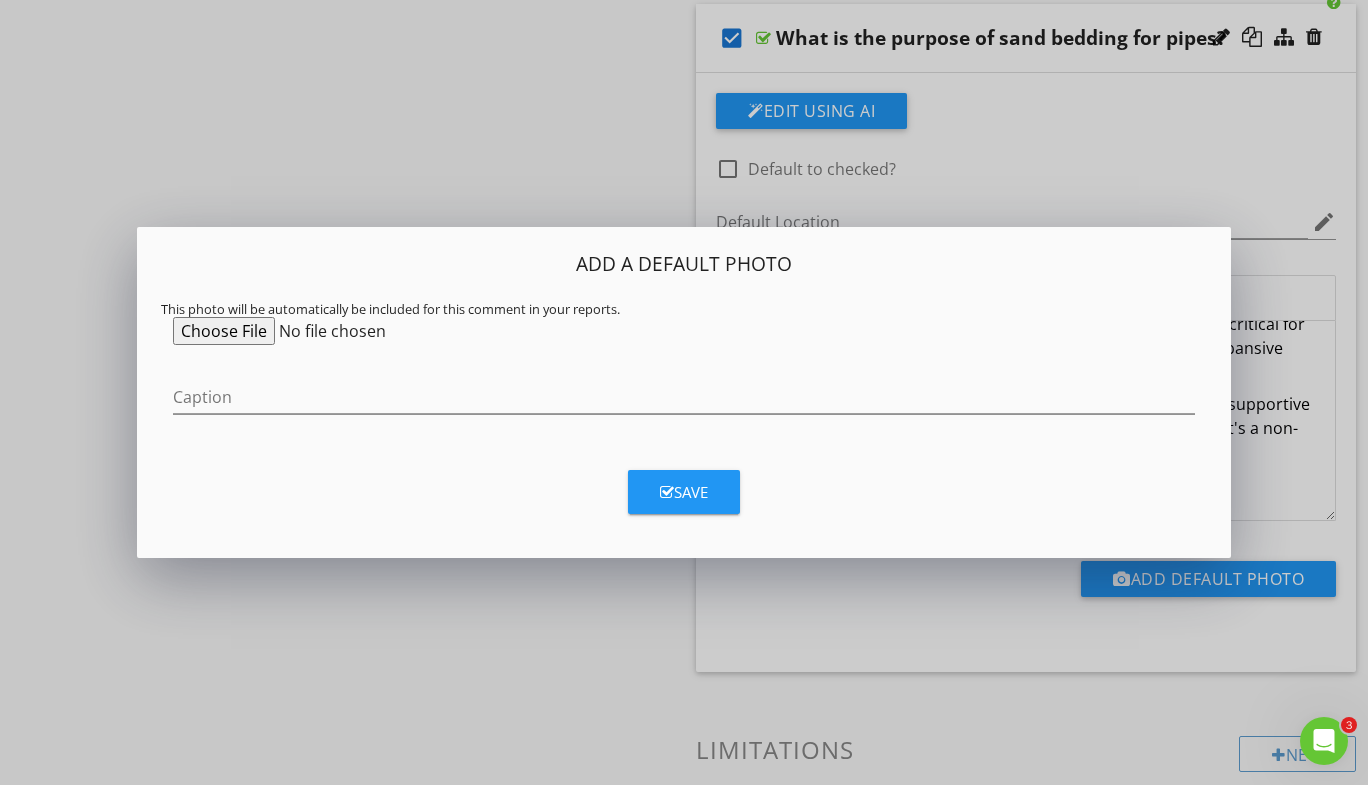 type on "C:\fakepath\Bedding sand.jpg" 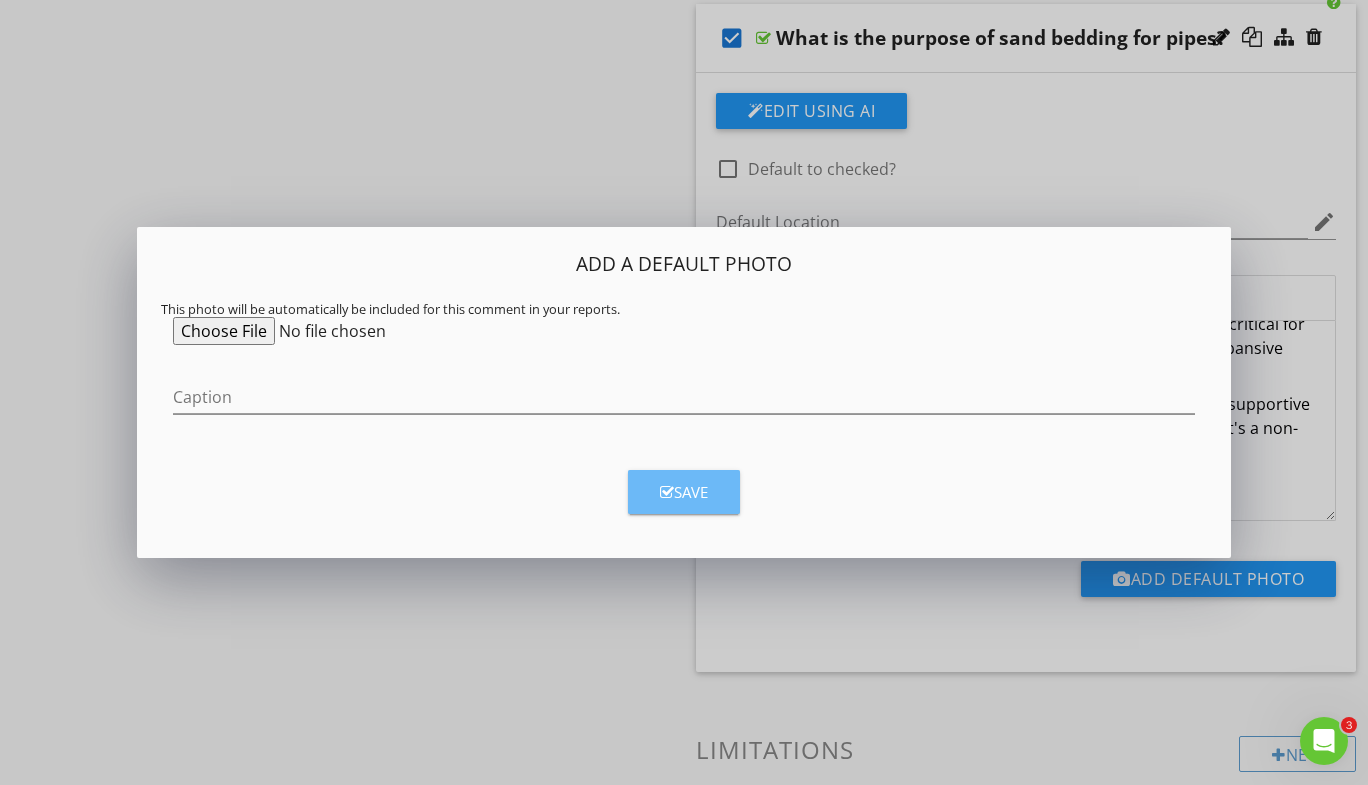 click on "Save" at bounding box center (684, 492) 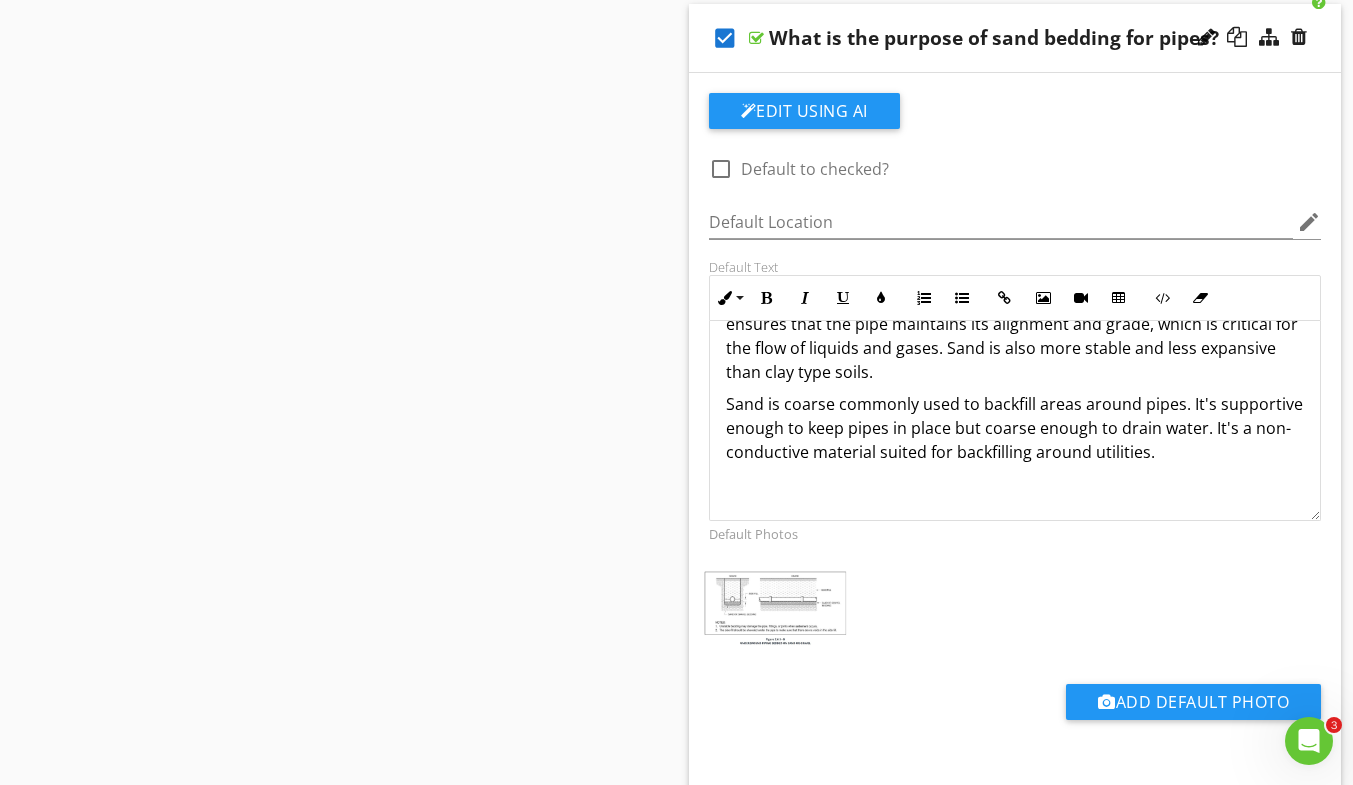 click on "Sand is coarse commonly used to backfill areas around pipes. It's supportive enough to keep pipes in place but coarse enough to drain water. It's a non-conductive material suited for backfilling around utilities." at bounding box center (1015, 428) 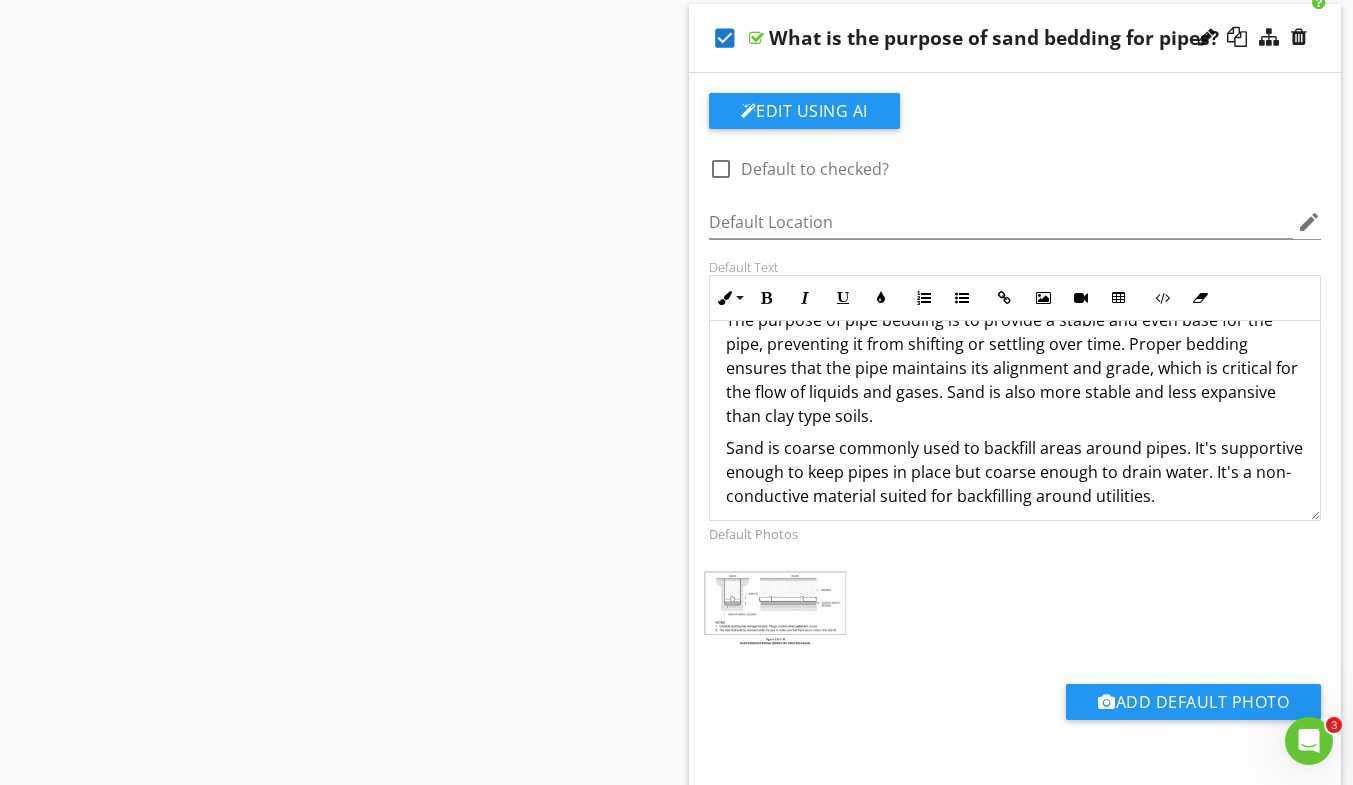 scroll, scrollTop: 0, scrollLeft: 0, axis: both 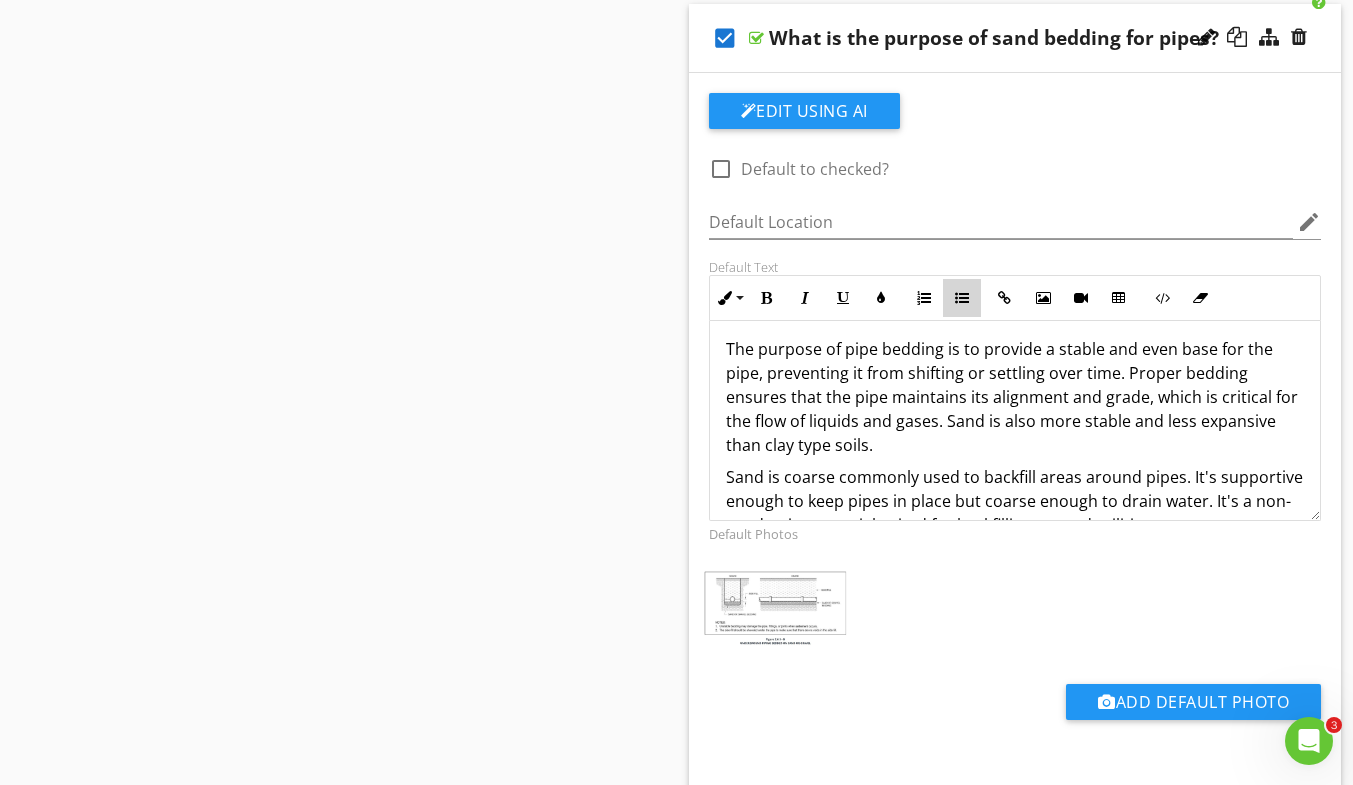 click at bounding box center [962, 298] 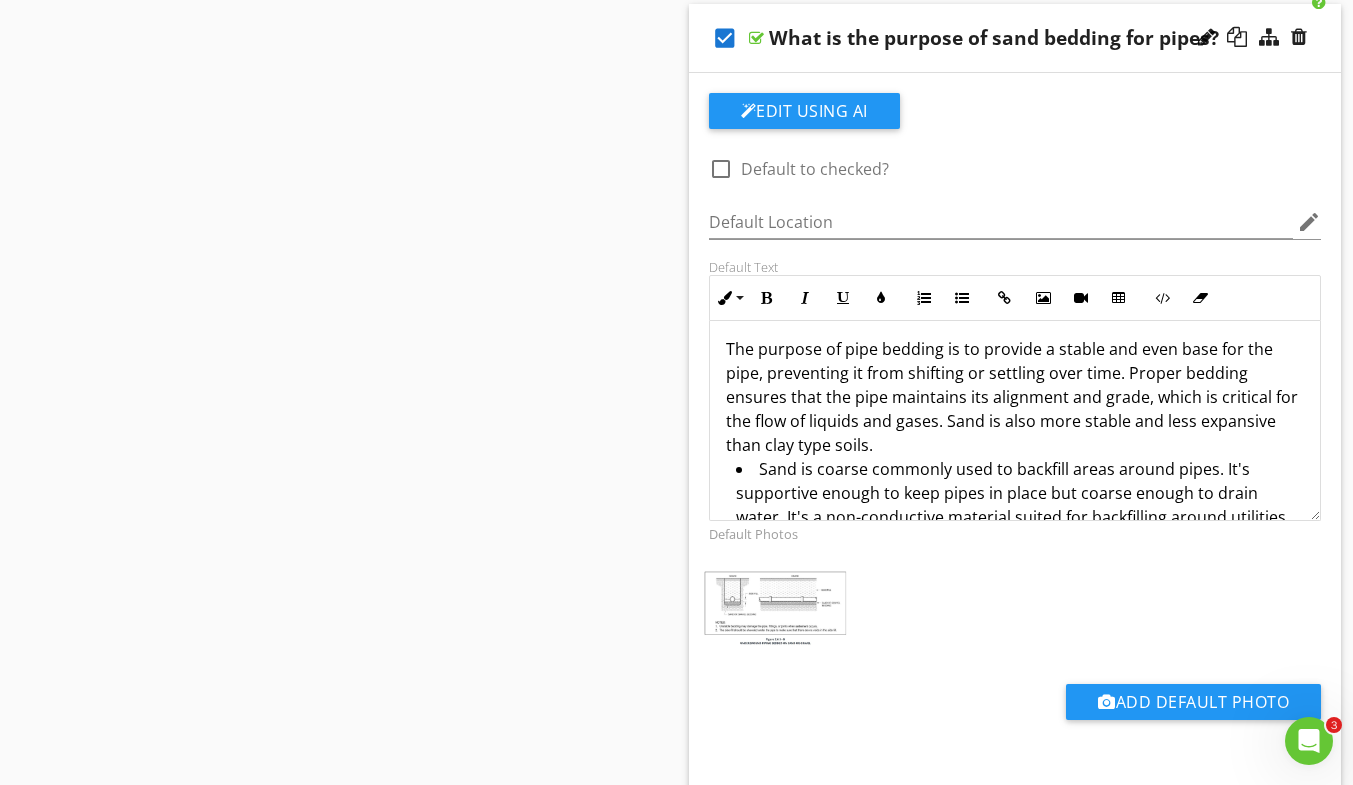 click on "The purpose of pipe bedding is to provide a stable and even base for the pipe, preventing it from shifting or settling over time. Proper bedding ensures that the pipe maintains its alignment and grade, which is critical for the flow of liquids and gases. Sand is also more stable and less expansive than clay type soils." at bounding box center [1015, 397] 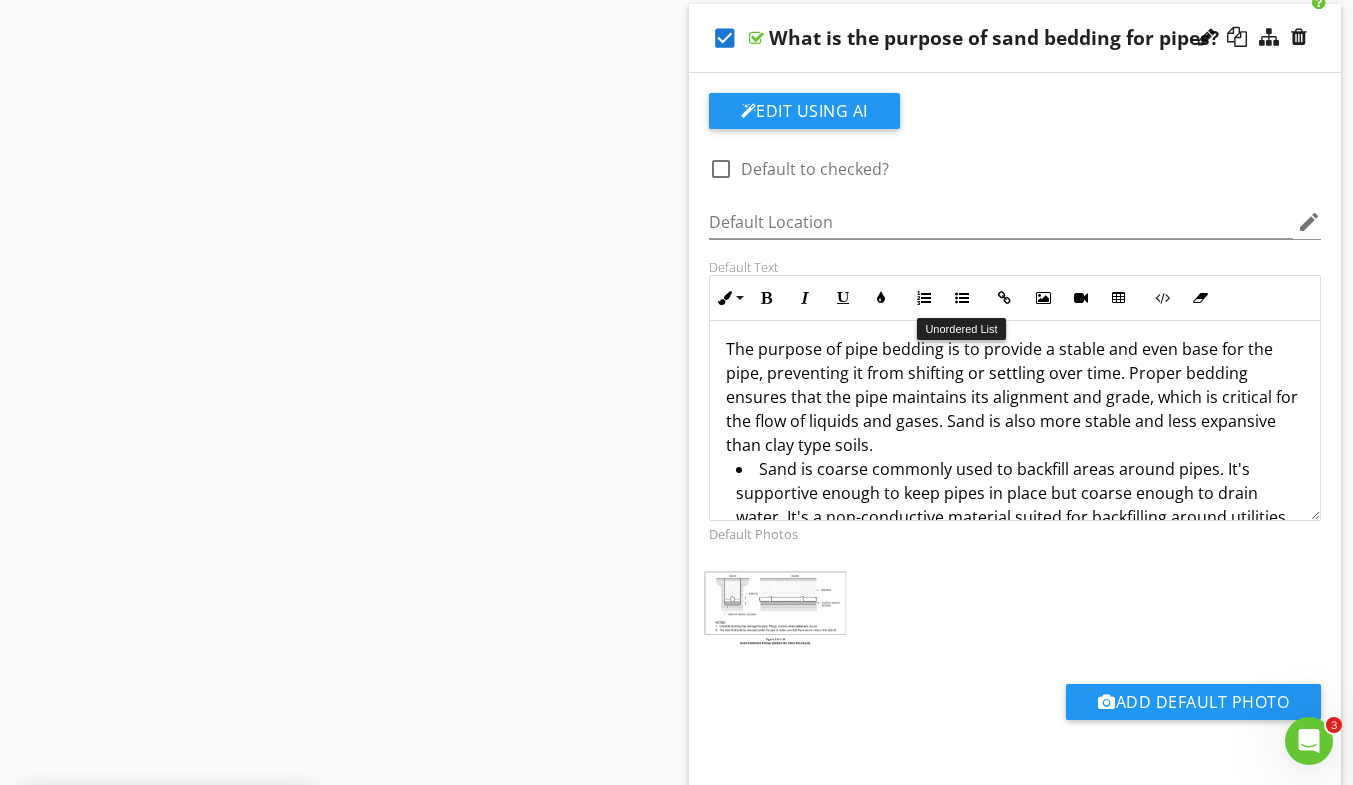 click at bounding box center [962, 298] 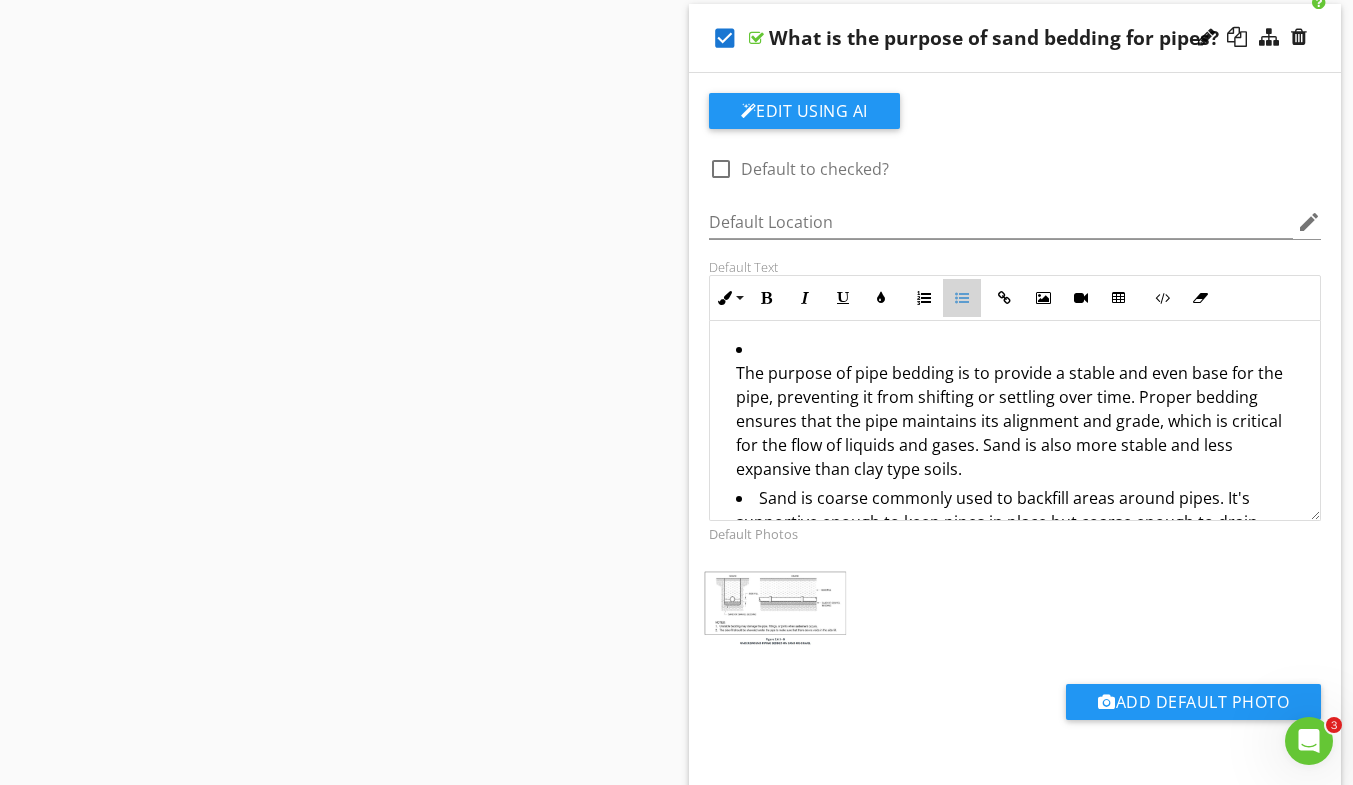 click on "Unordered List" at bounding box center [962, 298] 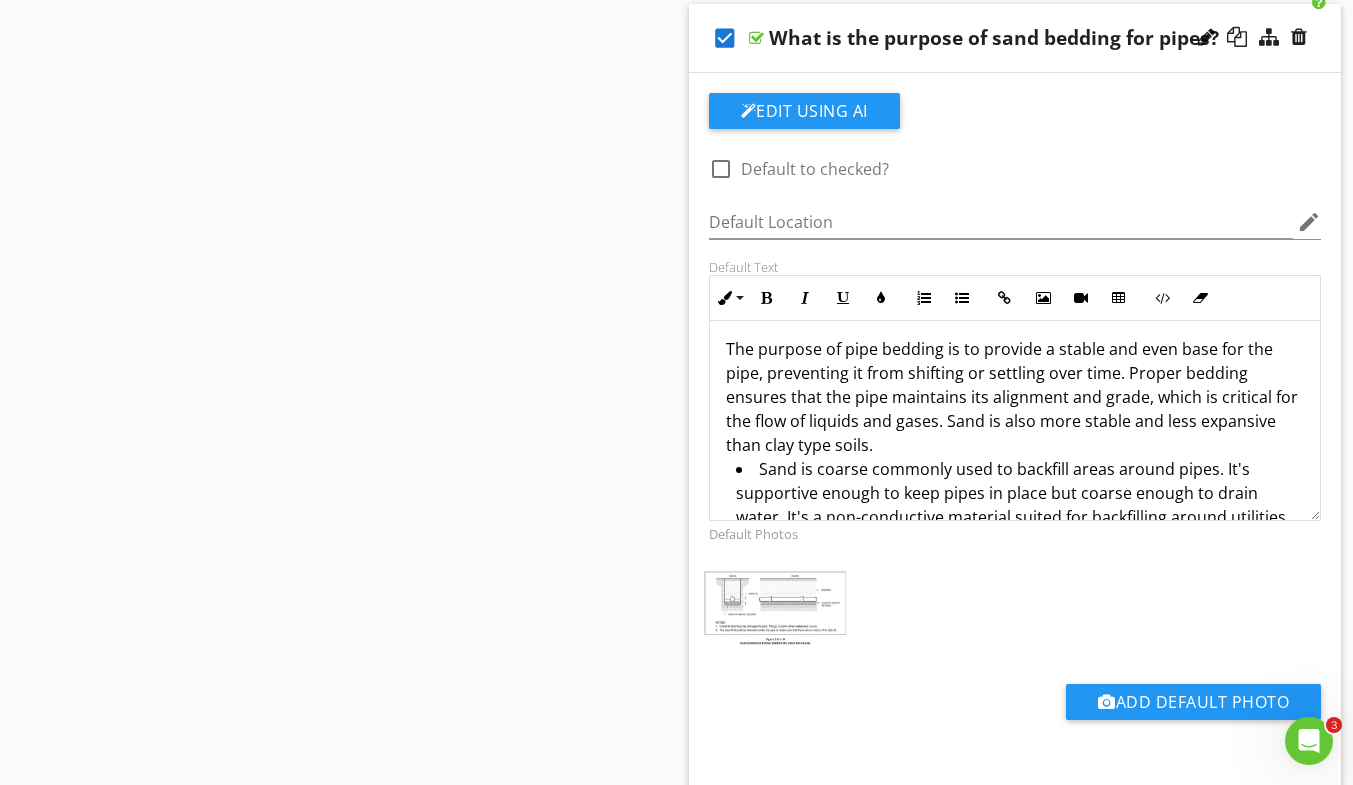 scroll, scrollTop: 70, scrollLeft: 0, axis: vertical 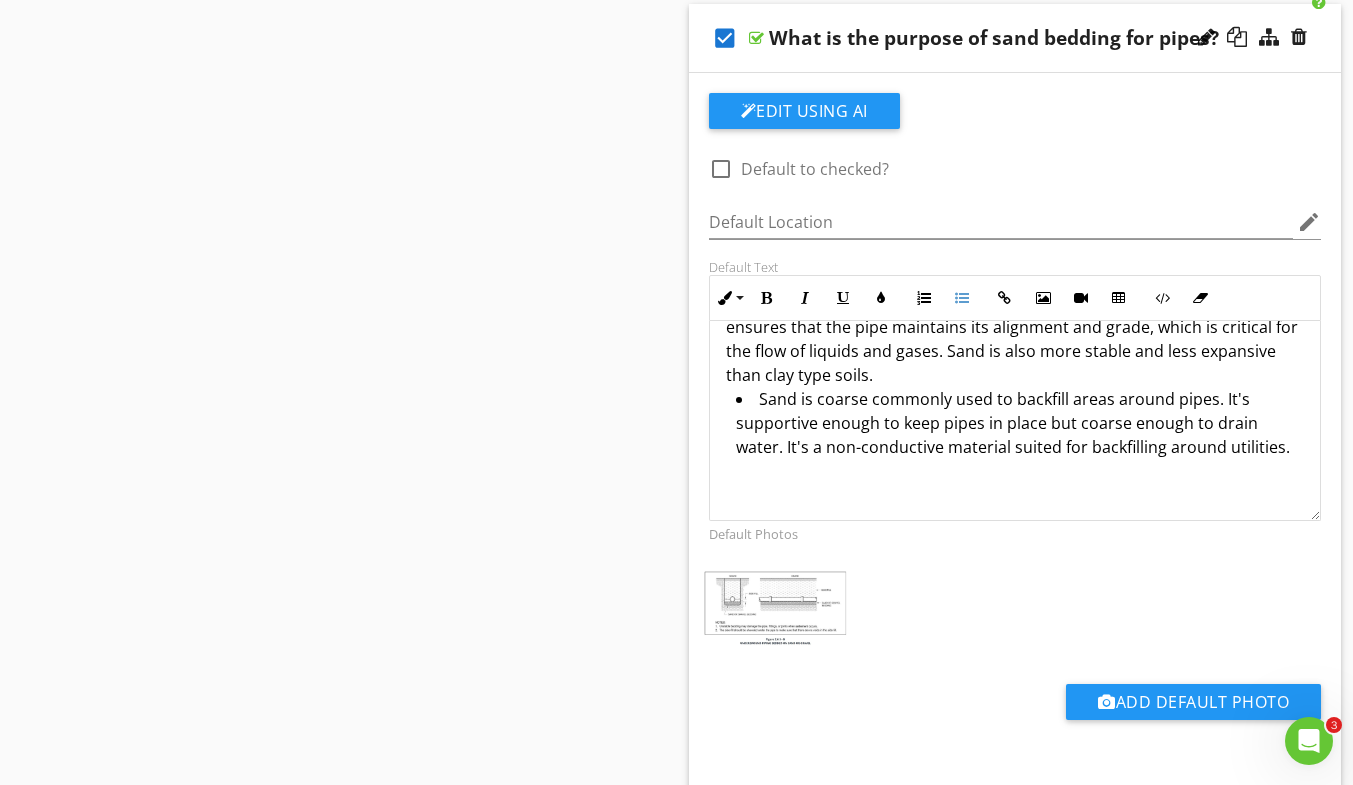 drag, startPoint x: 871, startPoint y: 407, endPoint x: 866, endPoint y: 422, distance: 15.811388 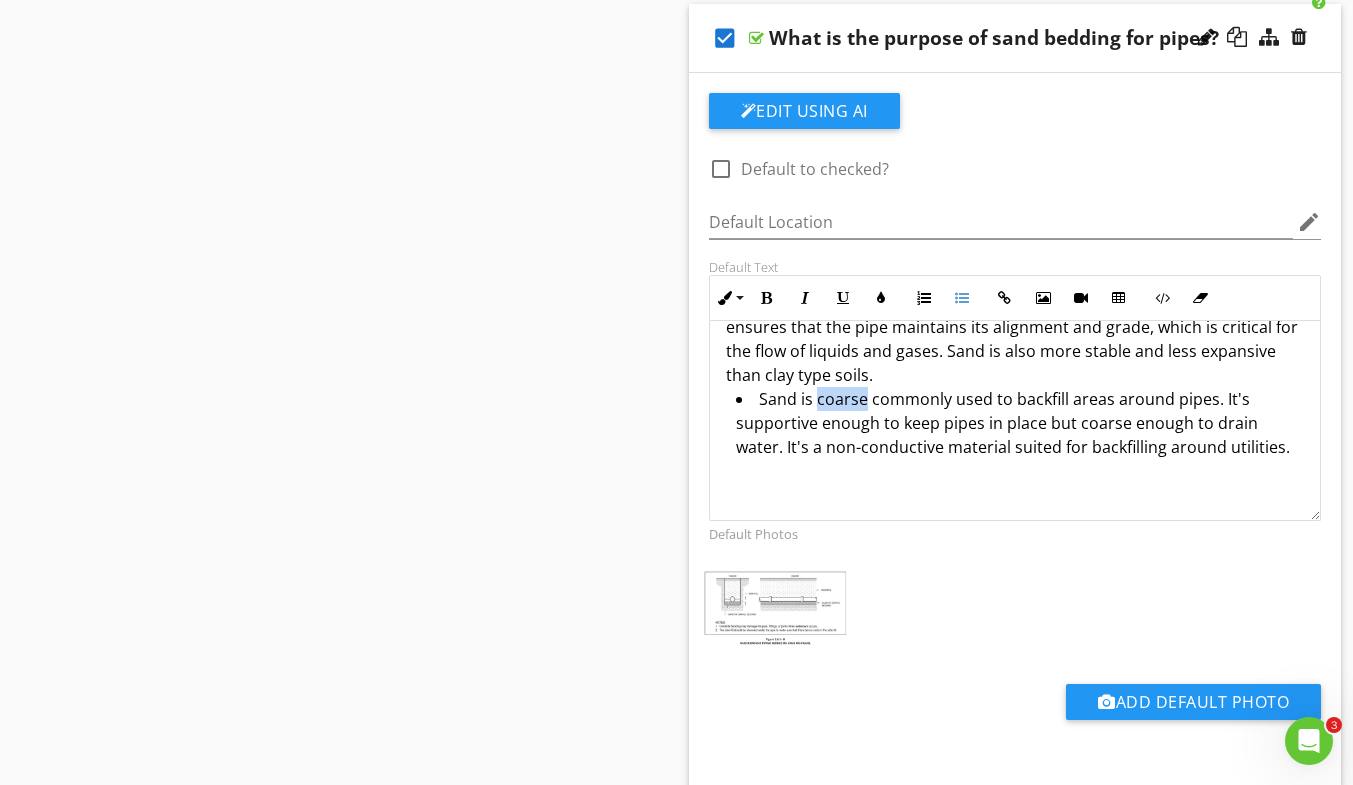 drag, startPoint x: 815, startPoint y: 403, endPoint x: 861, endPoint y: 403, distance: 46 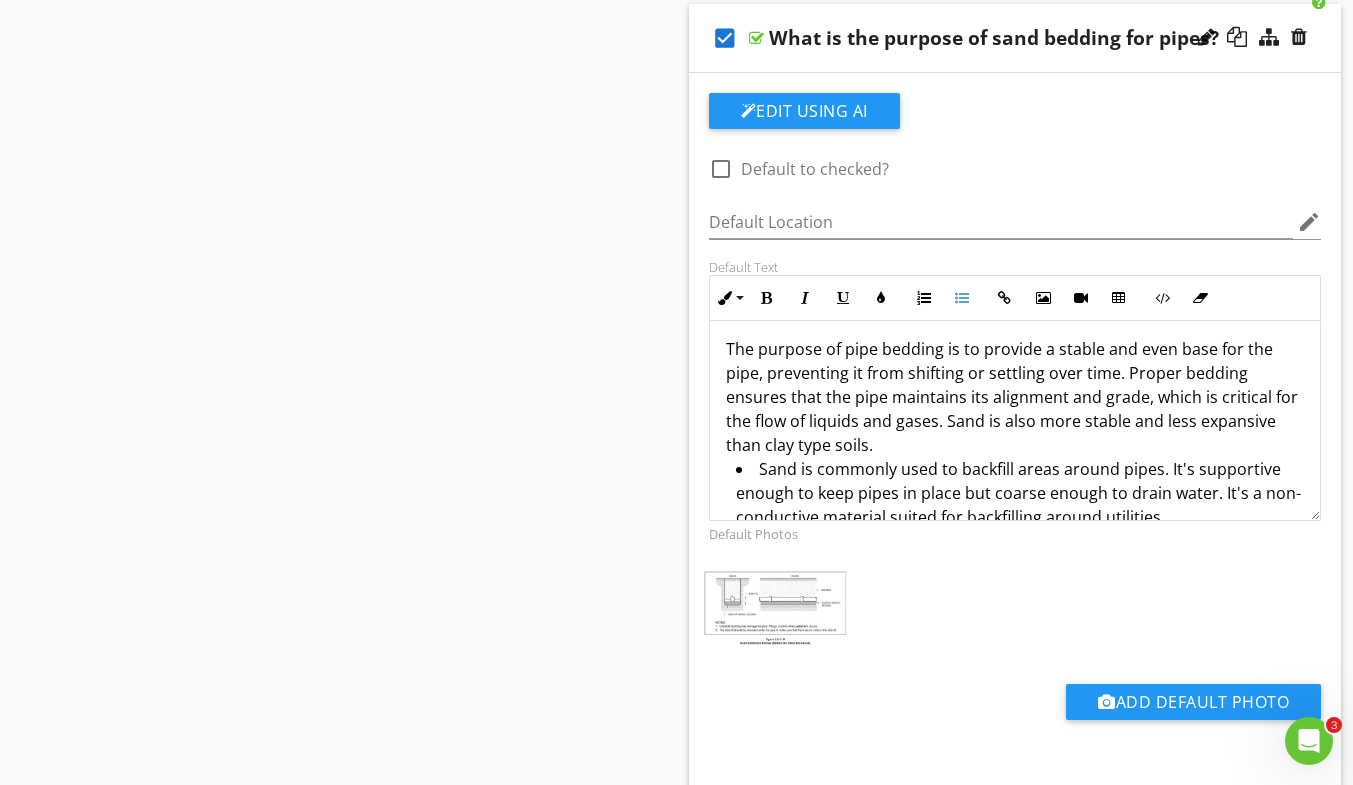 scroll, scrollTop: 70, scrollLeft: 0, axis: vertical 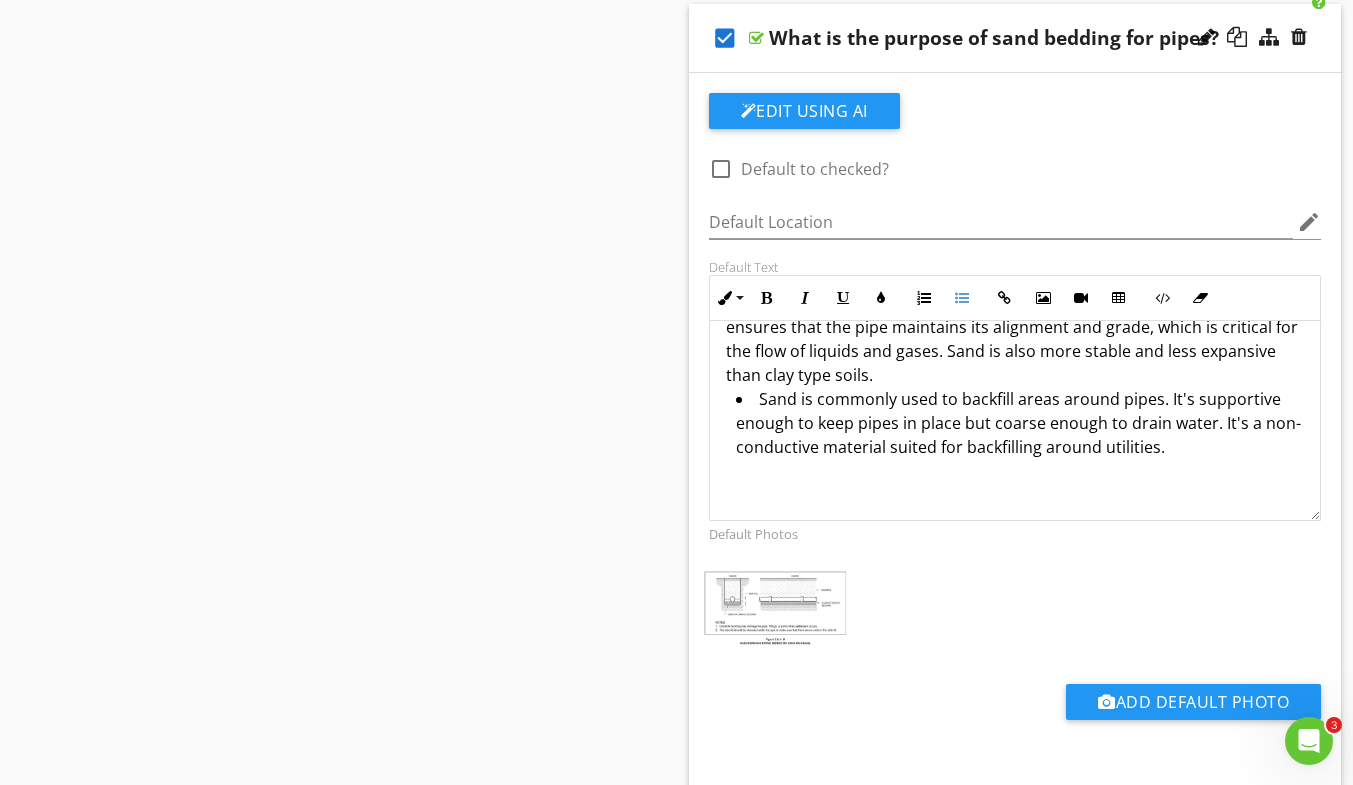 click on "Sand is commonly used to backfill areas around pipes. It's supportive enough to keep pipes in place but coarse enough to drain water. It's a non-conductive material suited for backfilling around utilities." at bounding box center (1020, 425) 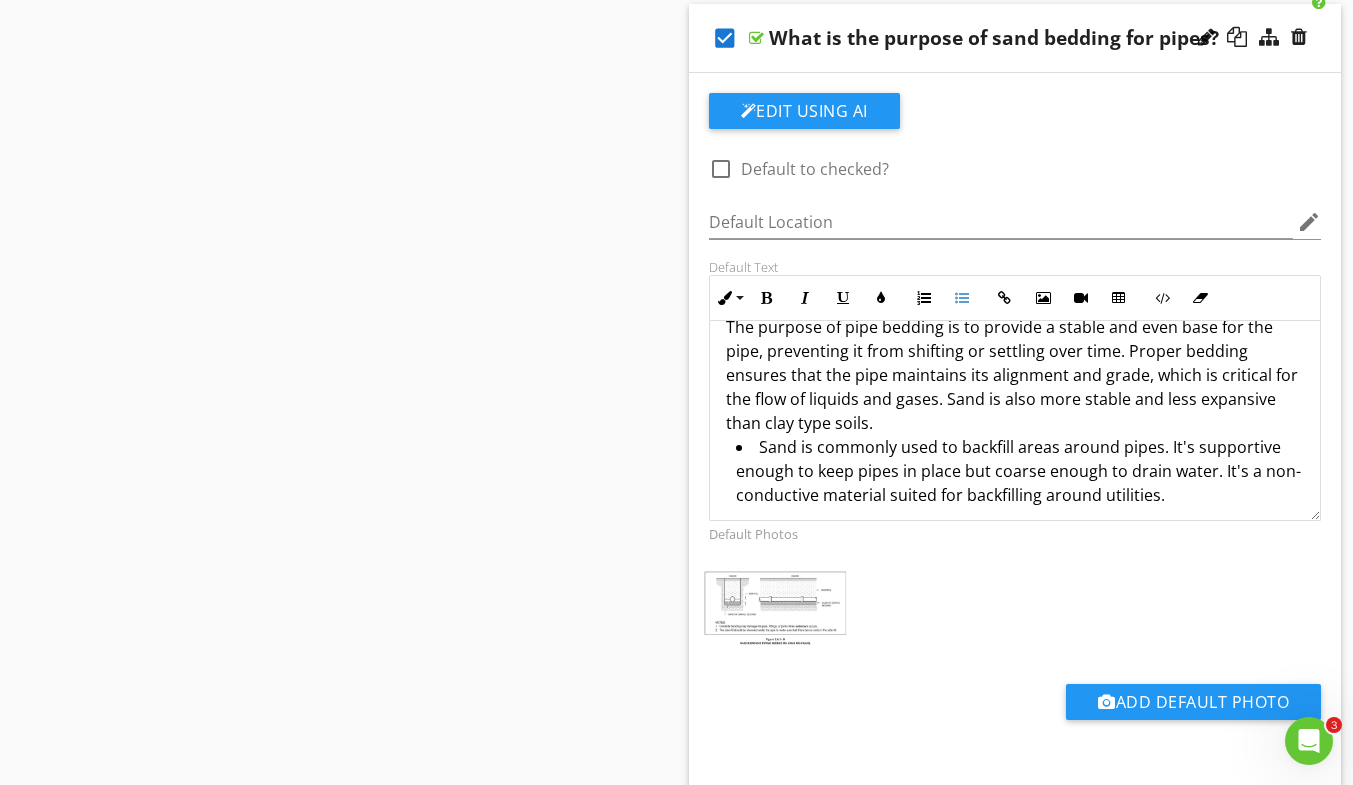 scroll, scrollTop: 0, scrollLeft: 0, axis: both 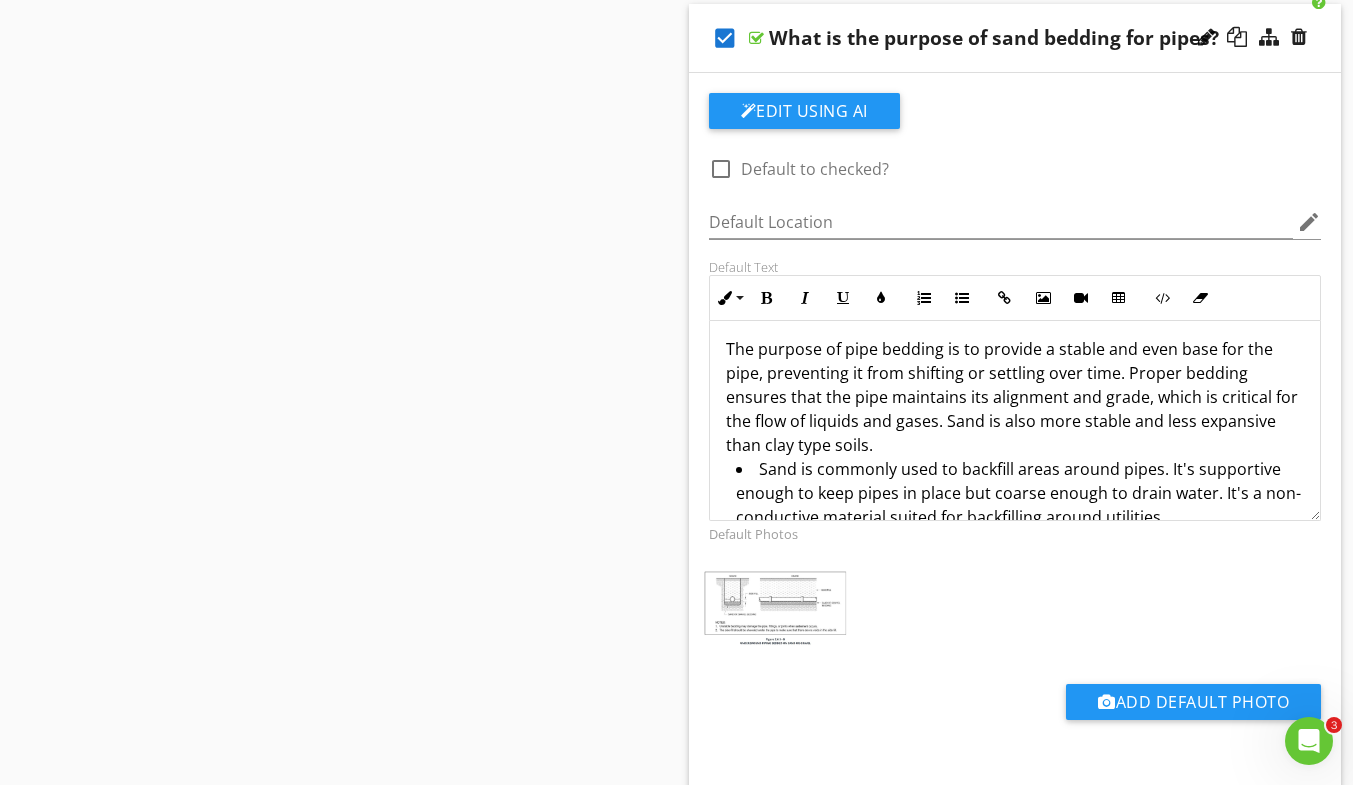 click on "The purpose of pipe bedding is to provide a stable and even base for the pipe, preventing it from shifting or settling over time. Proper bedding ensures that the pipe maintains its alignment and grade, which is critical for the flow of liquids and gases. Sand is also more stable and less expansive than clay type soils." at bounding box center (1015, 397) 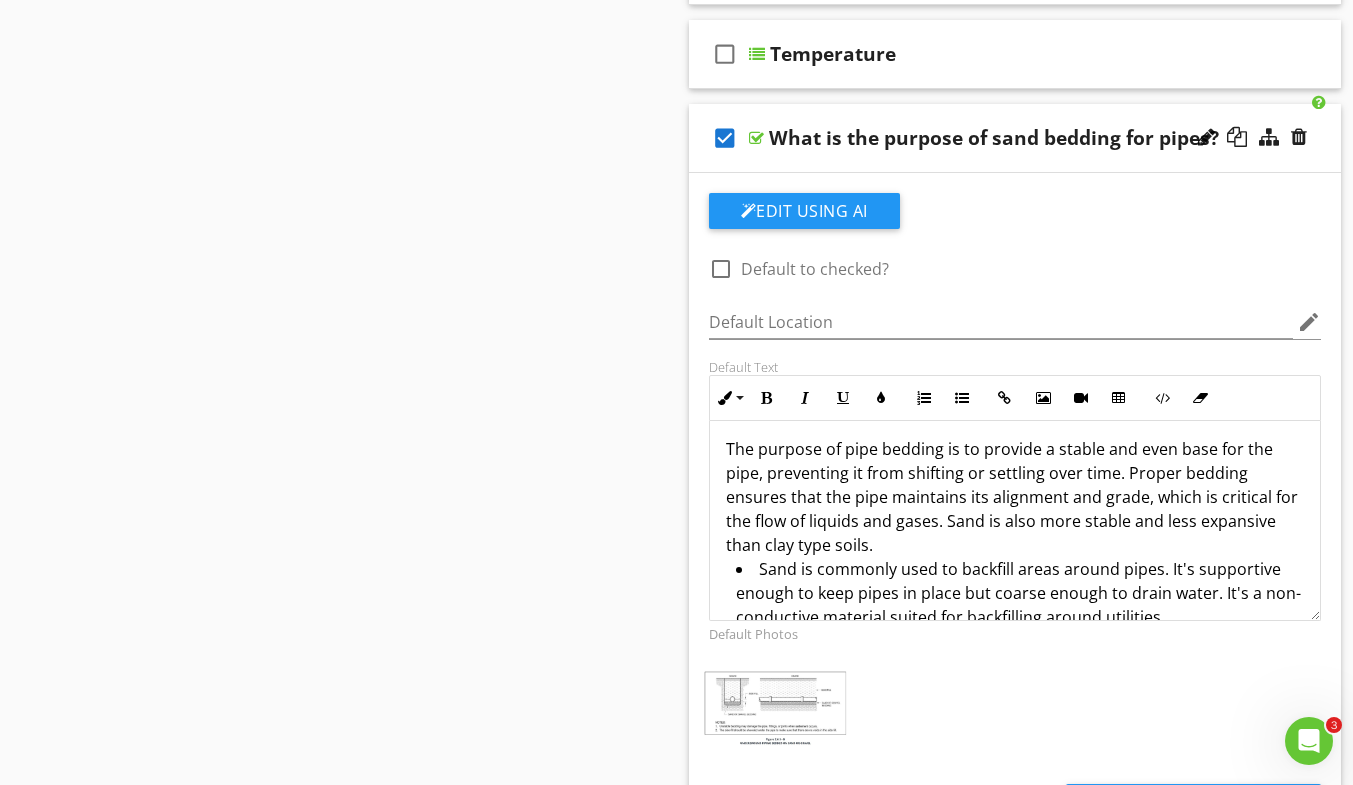 scroll, scrollTop: 824, scrollLeft: 0, axis: vertical 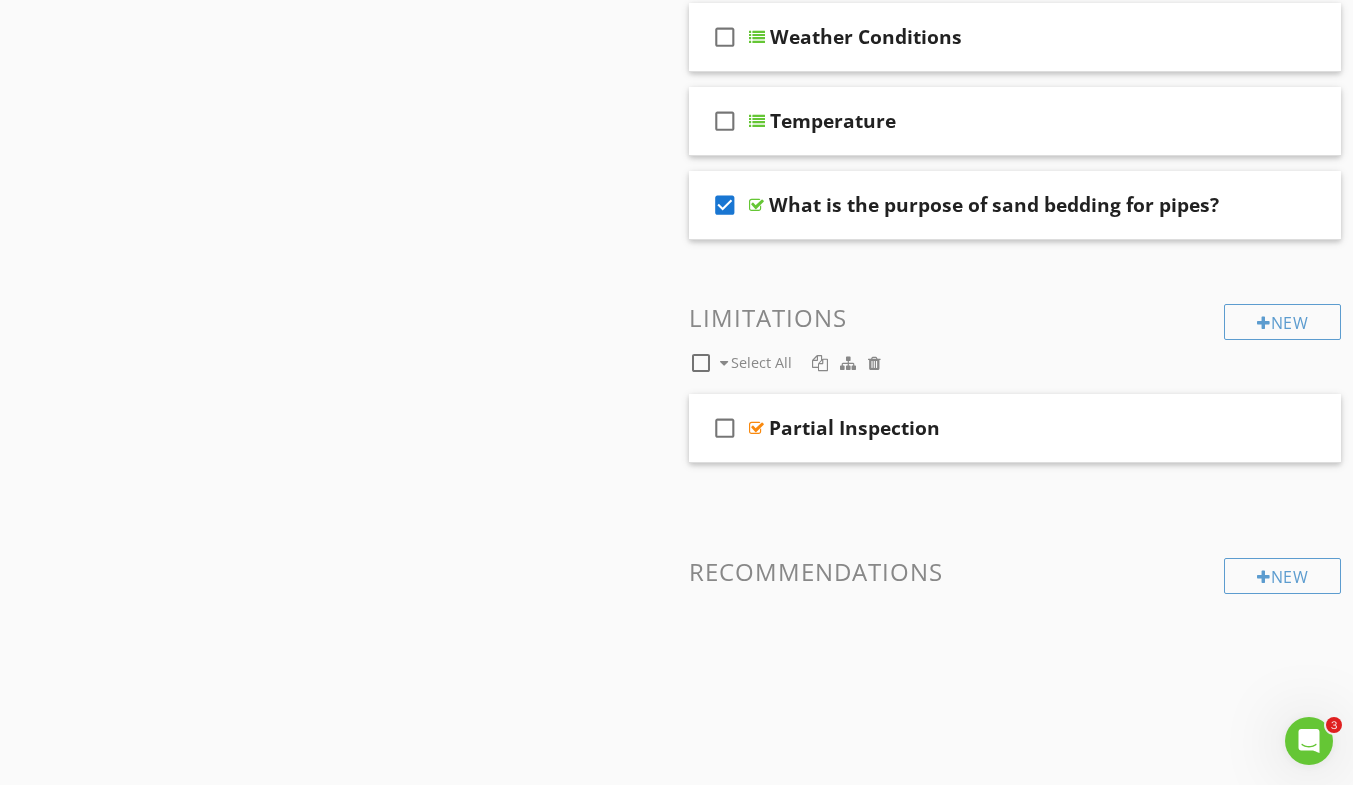 click on "check_box
What is the purpose of sand bedding for pipes?" at bounding box center [1015, 205] 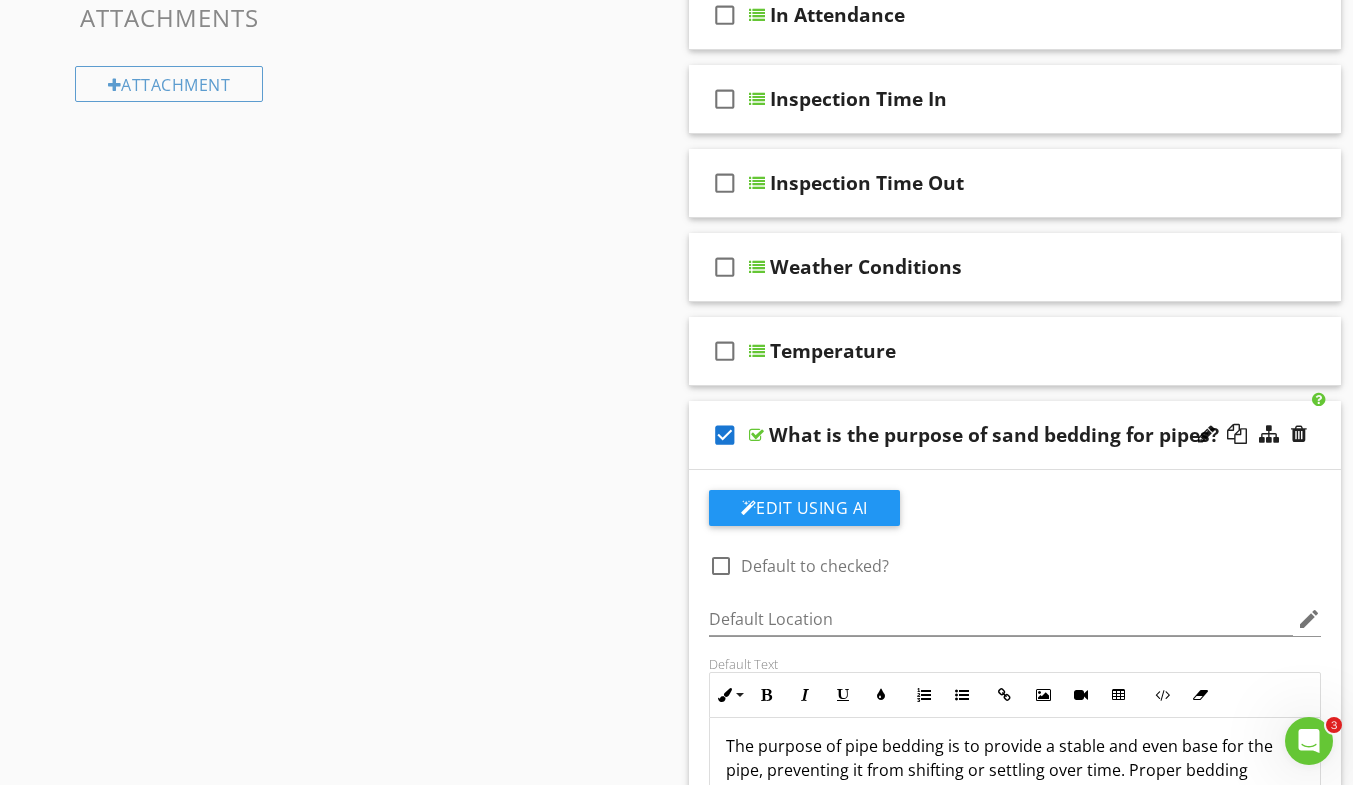 scroll, scrollTop: 524, scrollLeft: 0, axis: vertical 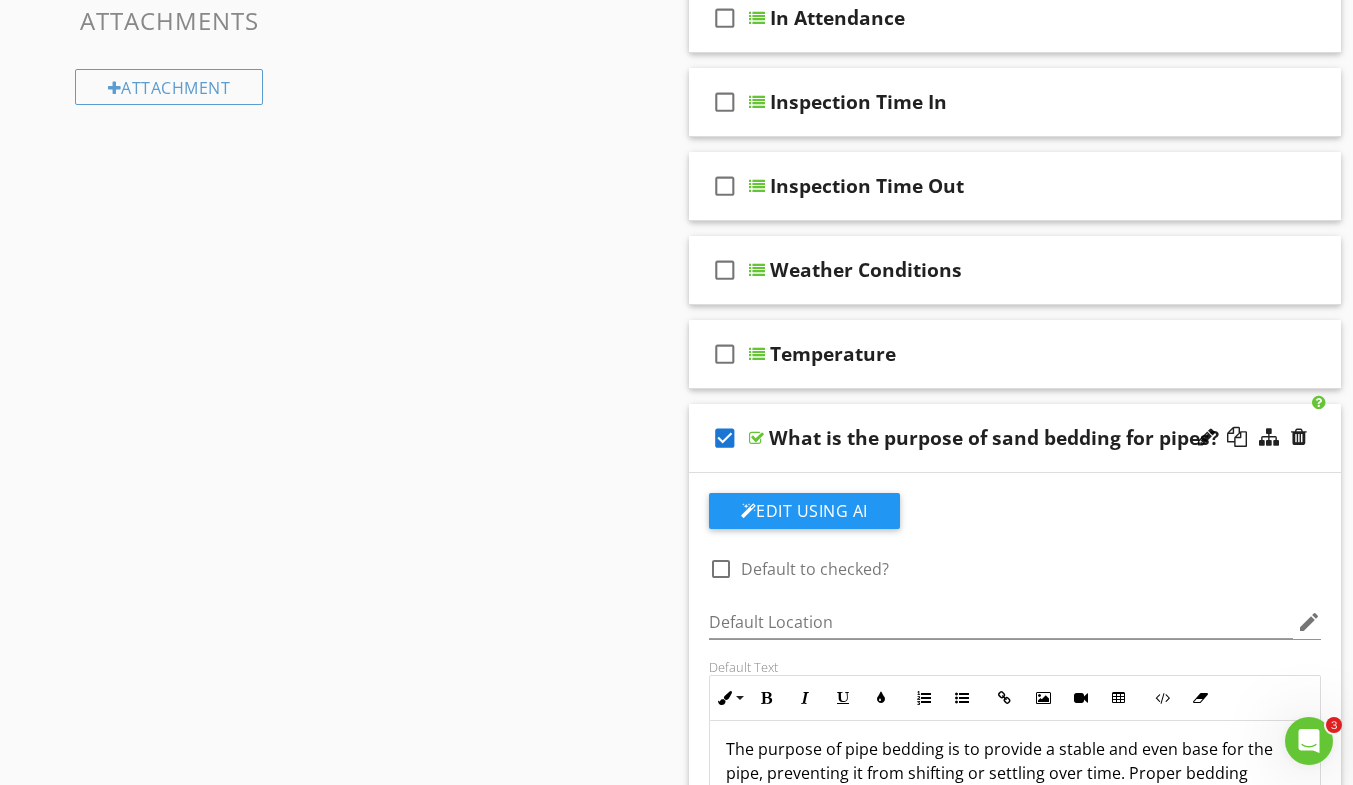 click on "check_box
What is the purpose of sand bedding for pipes?" at bounding box center [1015, 438] 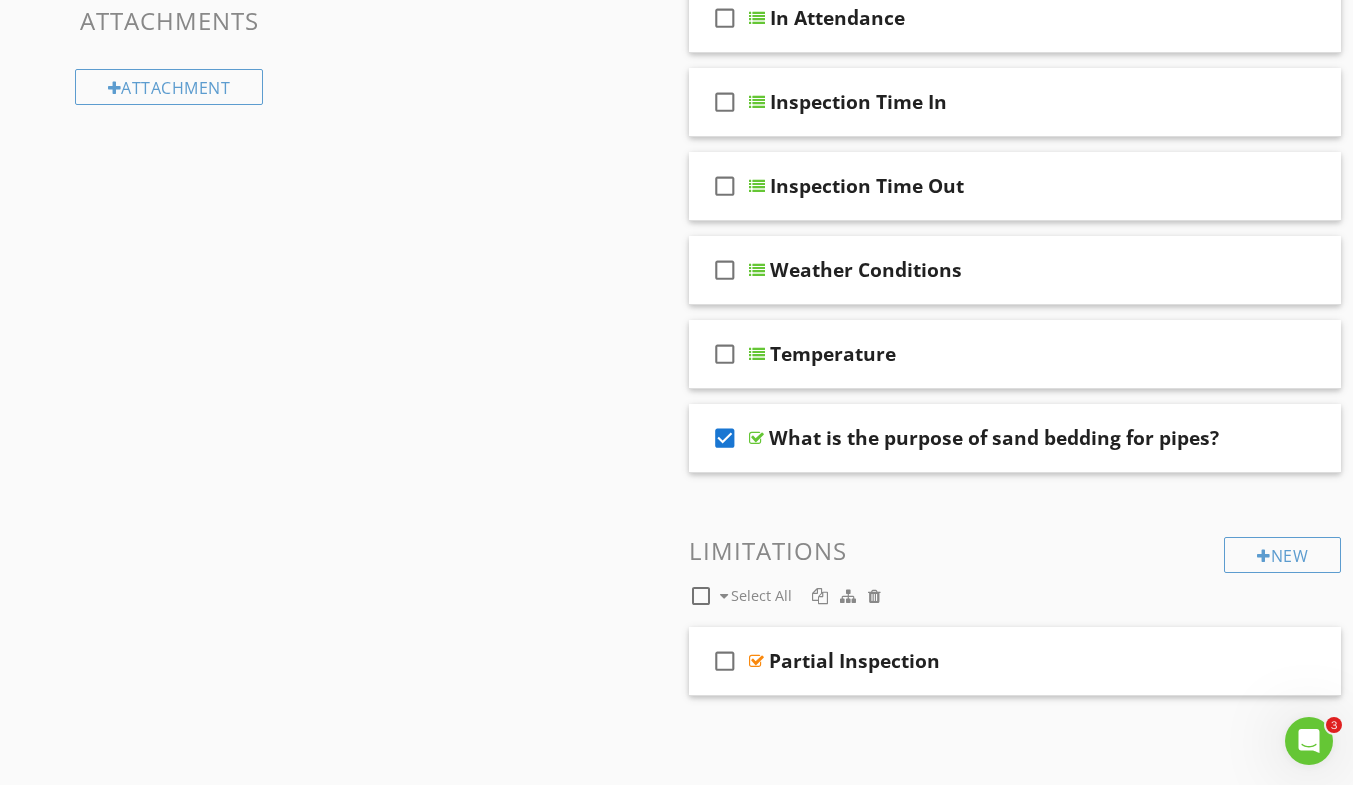 click on "What is the purpose of sand bedding for pipes?" at bounding box center [994, 438] 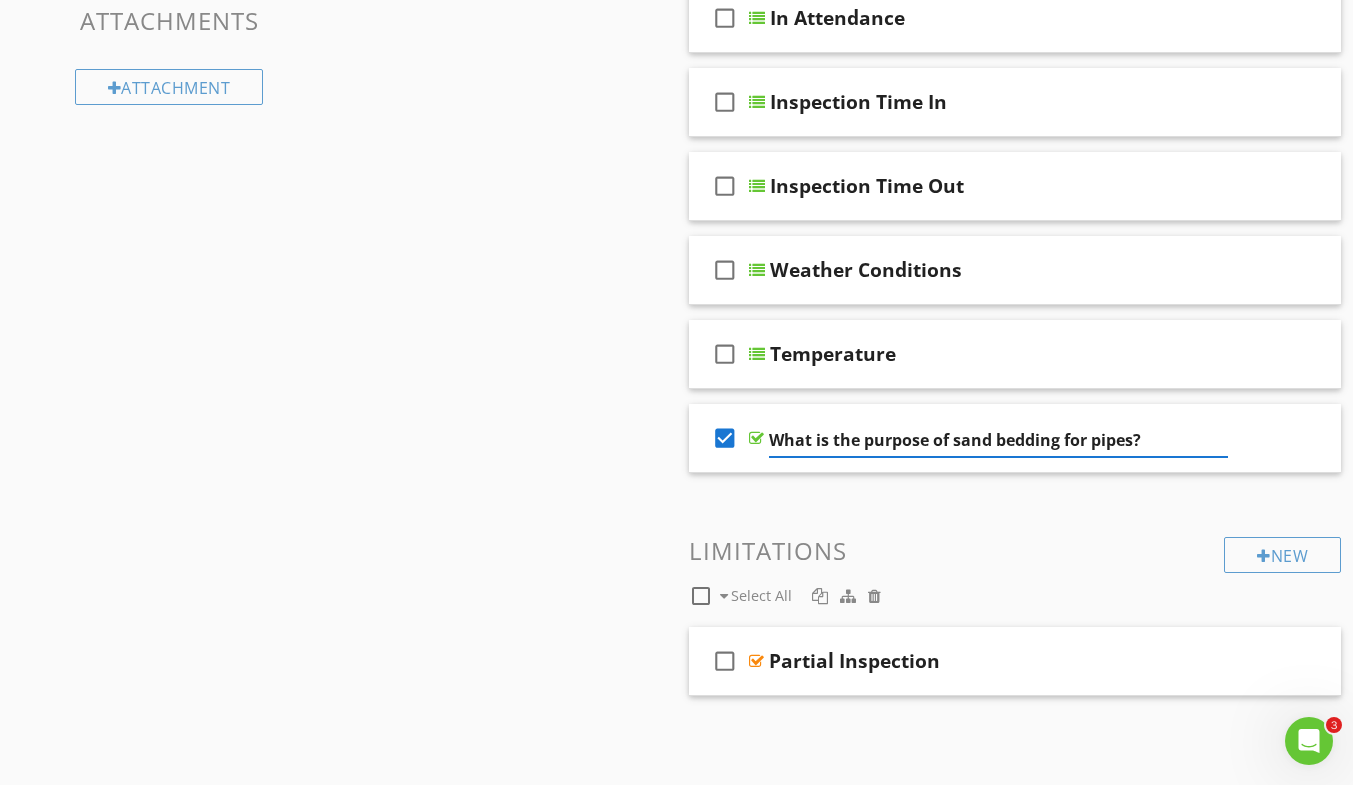 click on "check_box       What is the purpose of sand bedding for pipes?" at bounding box center [1015, 438] 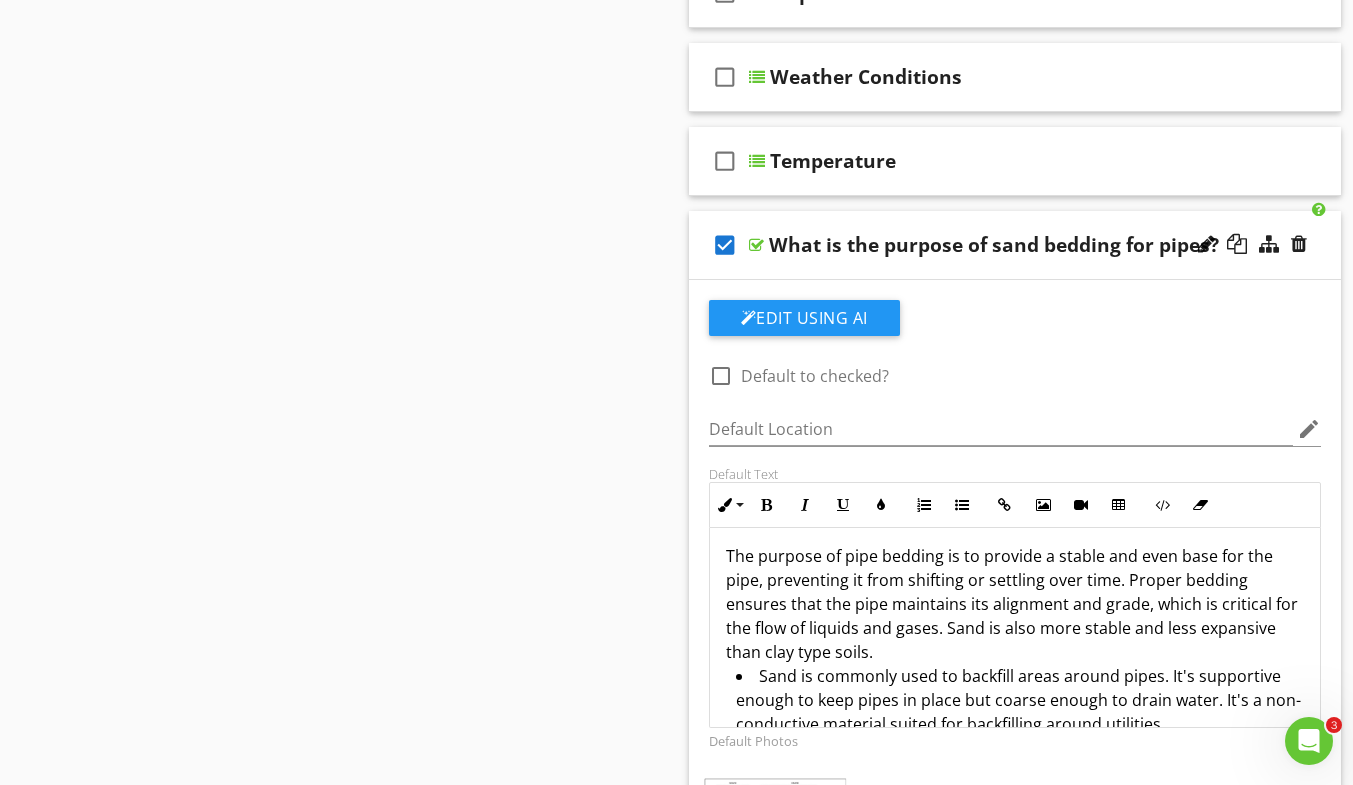 scroll, scrollTop: 924, scrollLeft: 0, axis: vertical 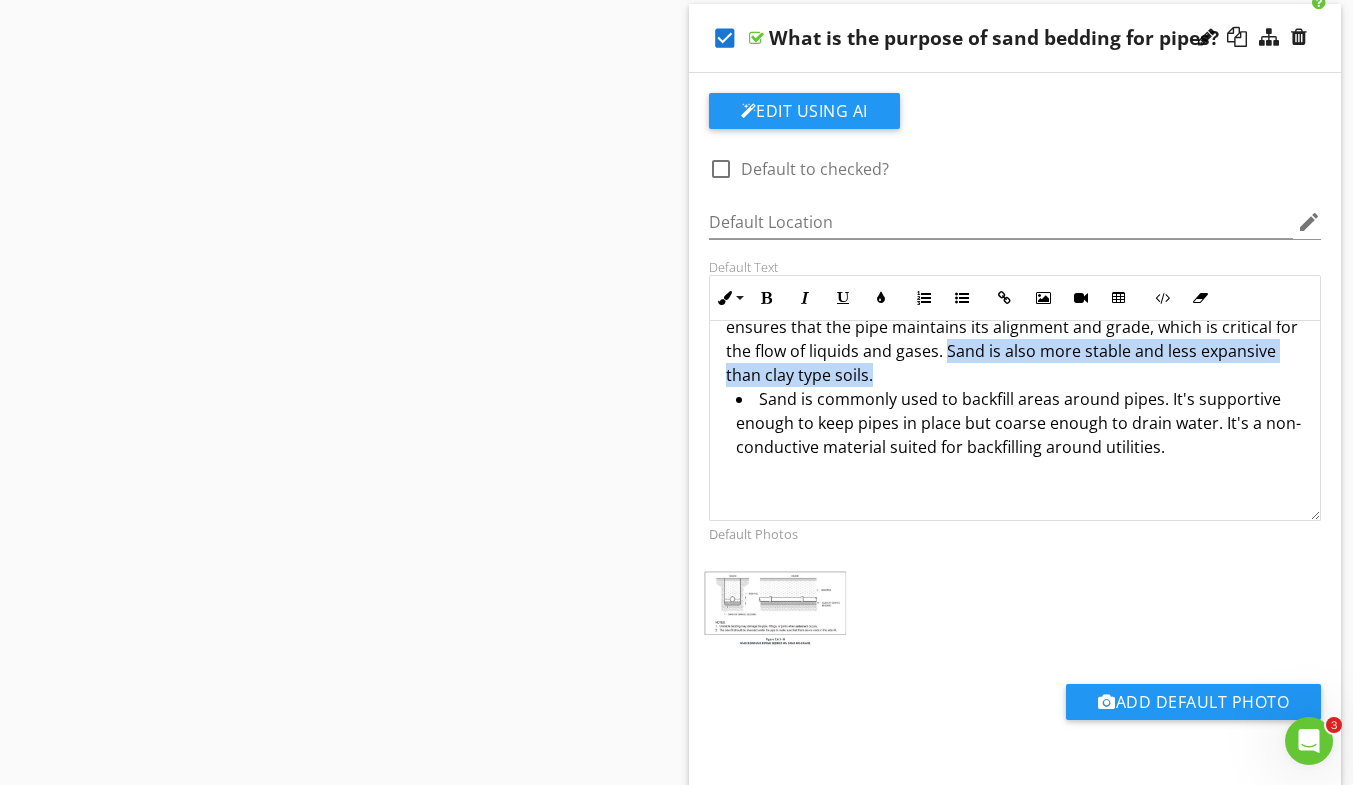 drag, startPoint x: 944, startPoint y: 350, endPoint x: 1007, endPoint y: 381, distance: 70.21396 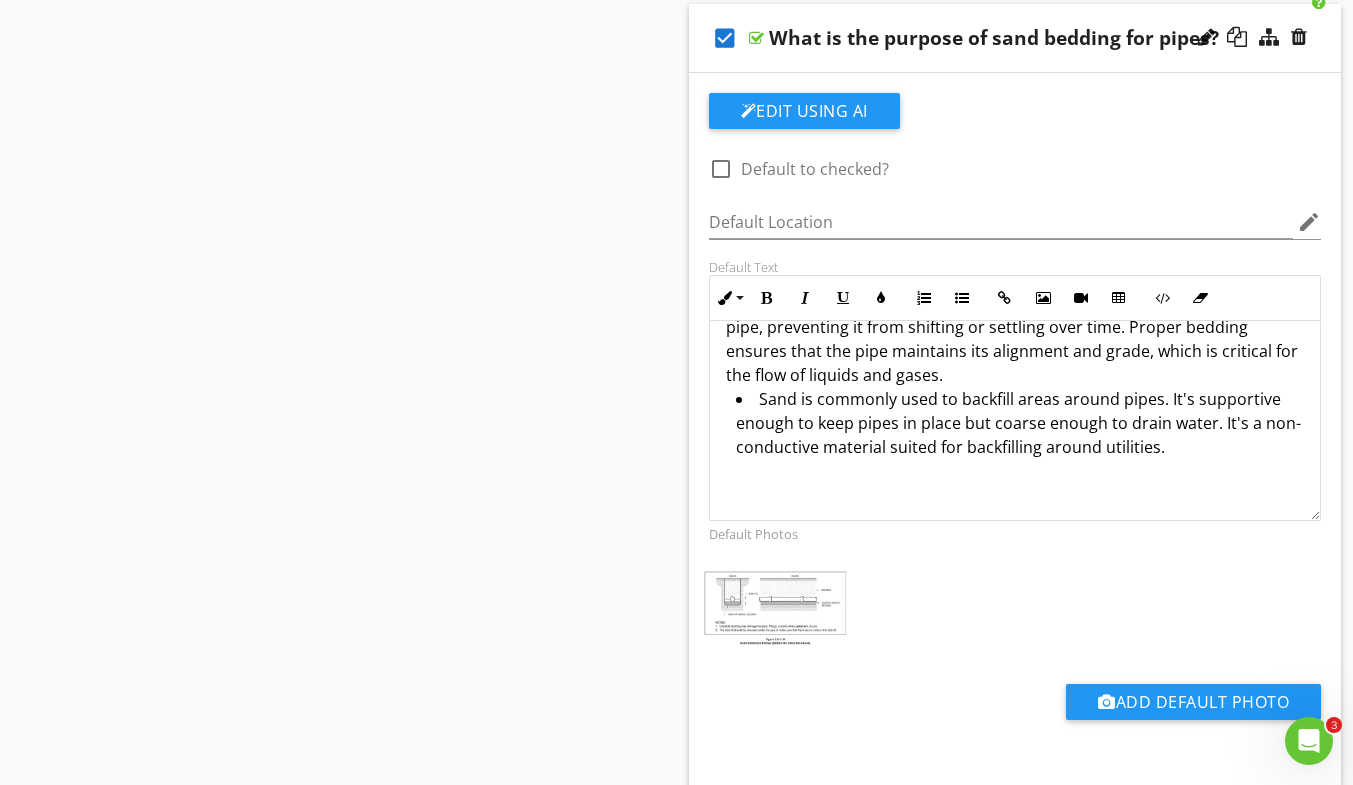 scroll, scrollTop: 948, scrollLeft: 0, axis: vertical 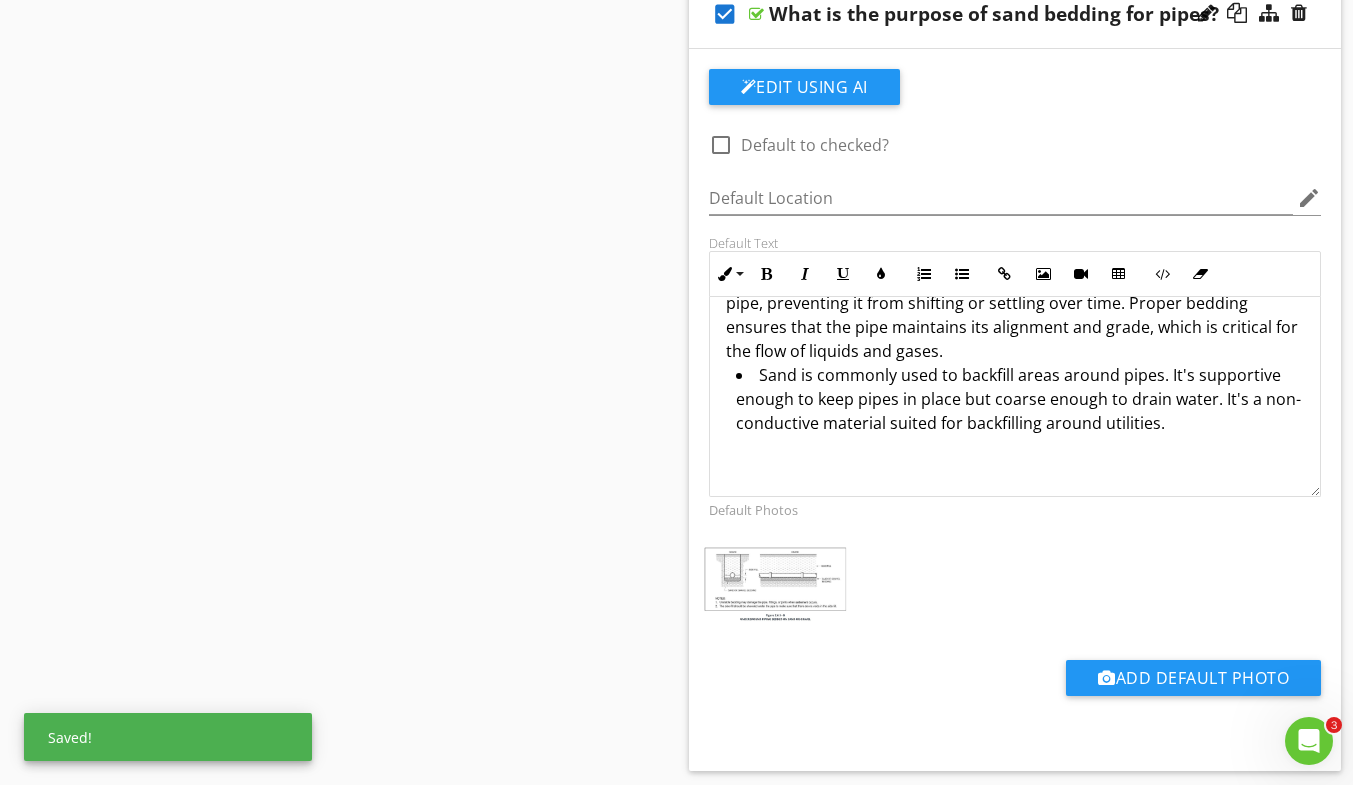 click on "Sand is commonly used to backfill areas around pipes. It's supportive enough to keep pipes in place but coarse enough to drain water. It's a non-conductive material suited for backfilling around utilities." at bounding box center [1020, 401] 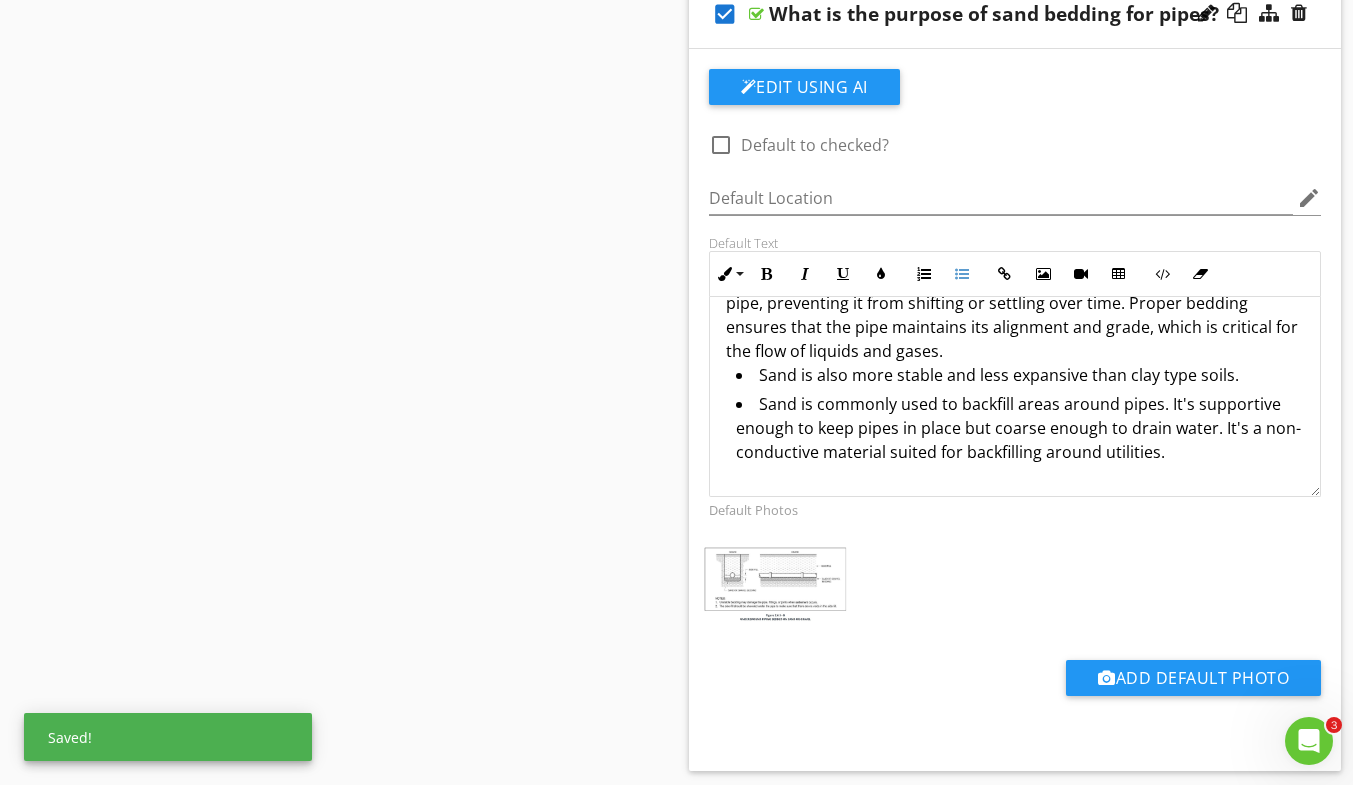 click on "Sand is commonly used to backfill areas around pipes. It's supportive enough to keep pipes in place but coarse enough to drain water. It's a non-conductive material suited for backfilling around utilities." at bounding box center [1020, 430] 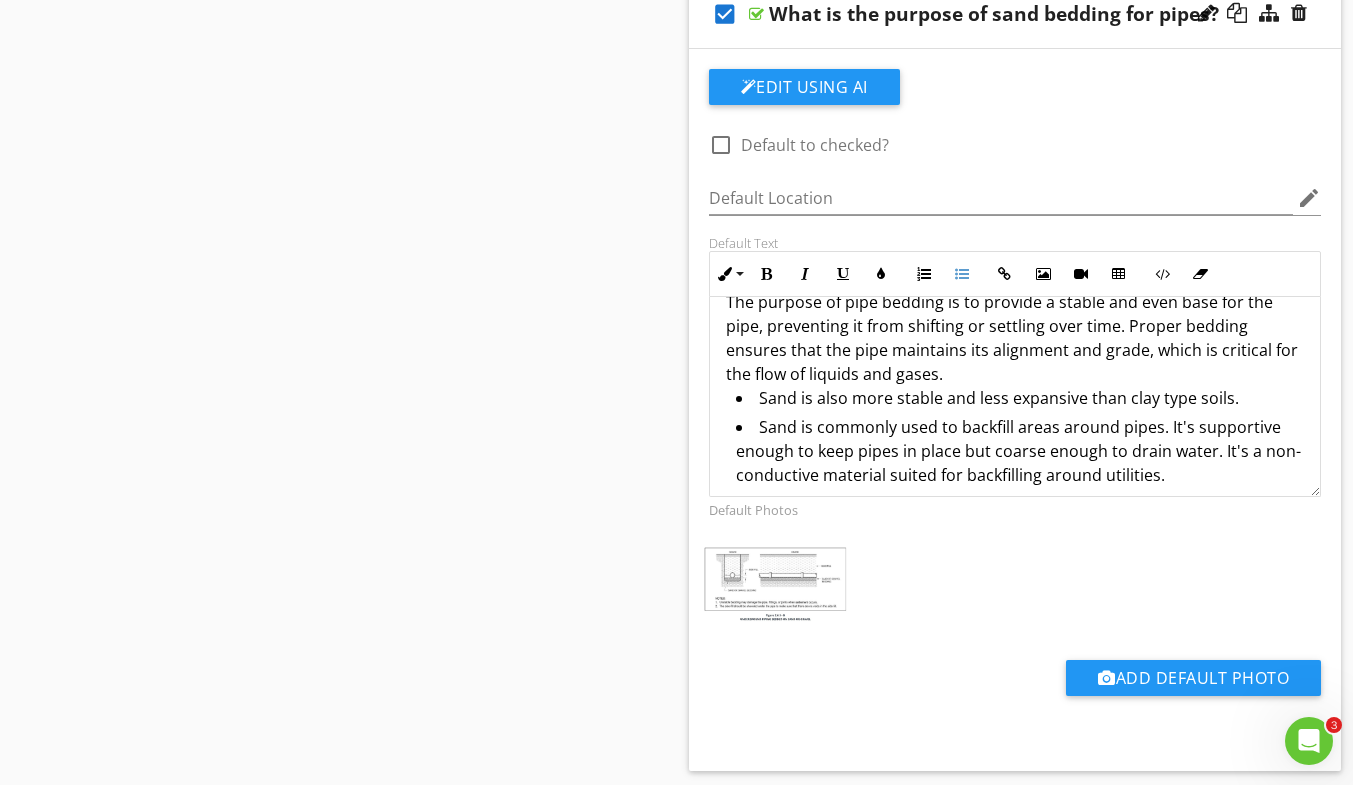 scroll, scrollTop: 0, scrollLeft: 0, axis: both 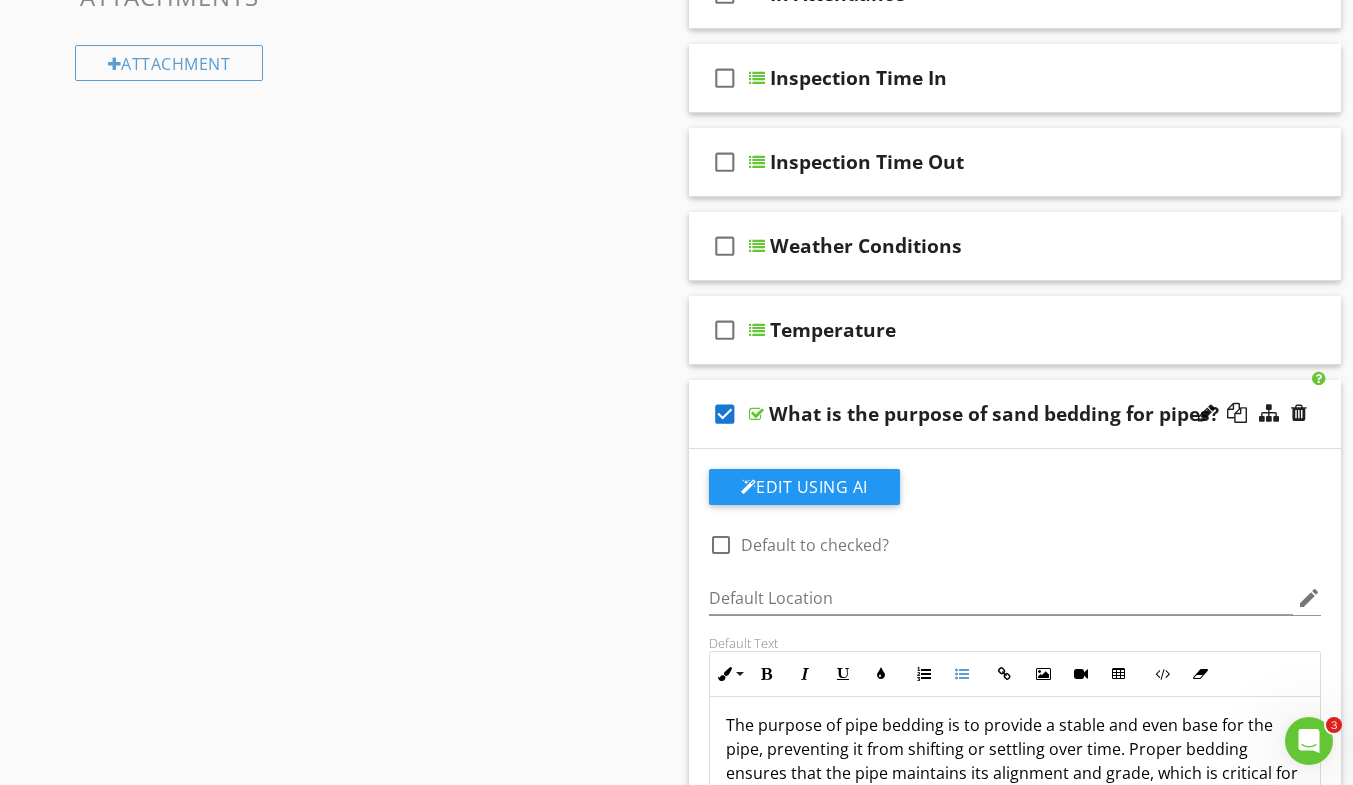 click on "check_box
What is the purpose of sand bedding for pipes?" at bounding box center [1015, 414] 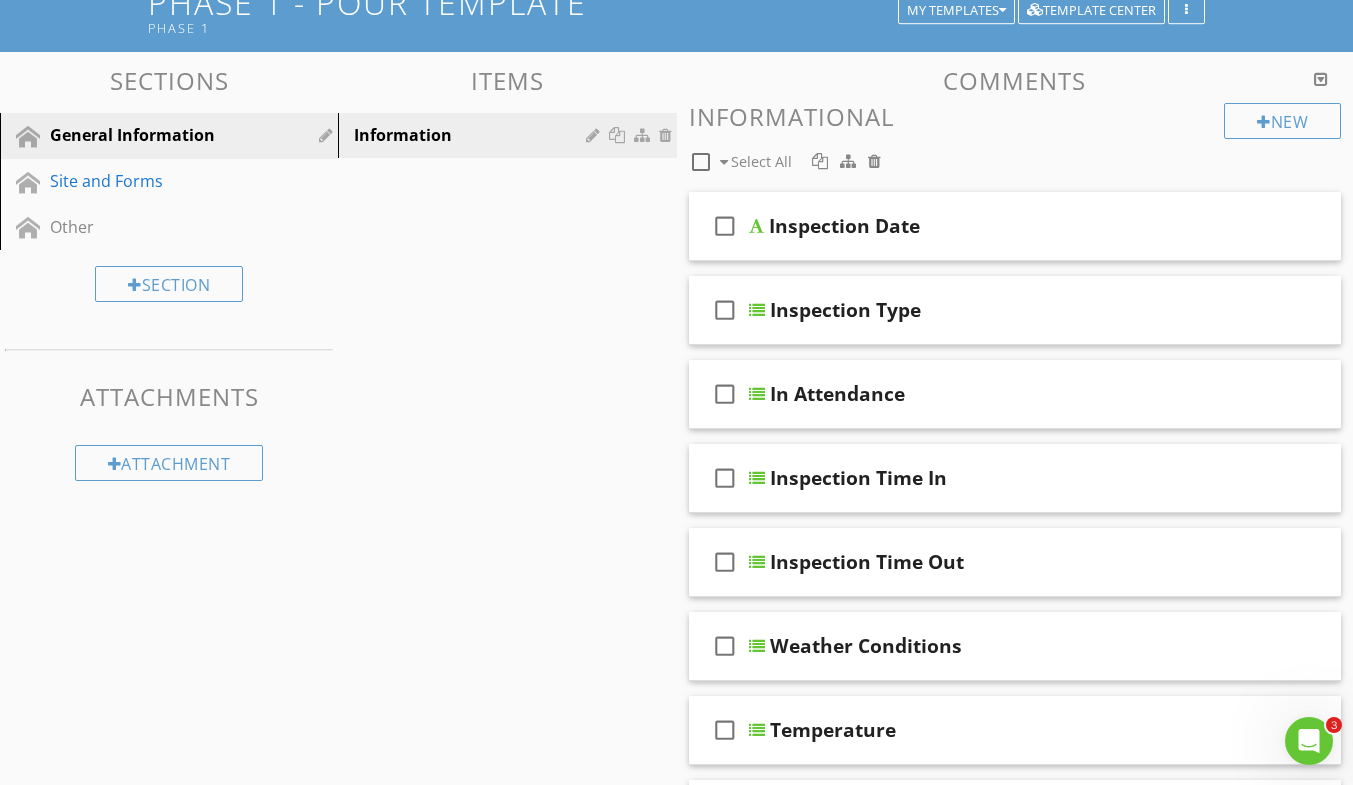 scroll, scrollTop: 48, scrollLeft: 0, axis: vertical 